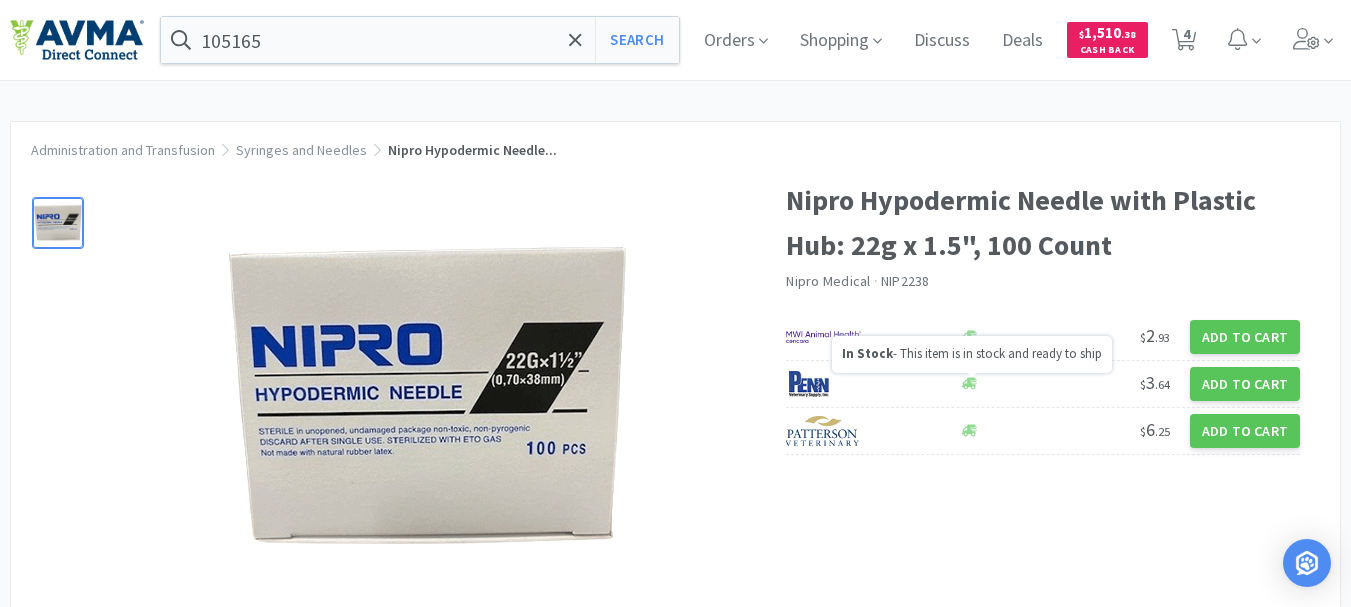 scroll, scrollTop: 0, scrollLeft: 0, axis: both 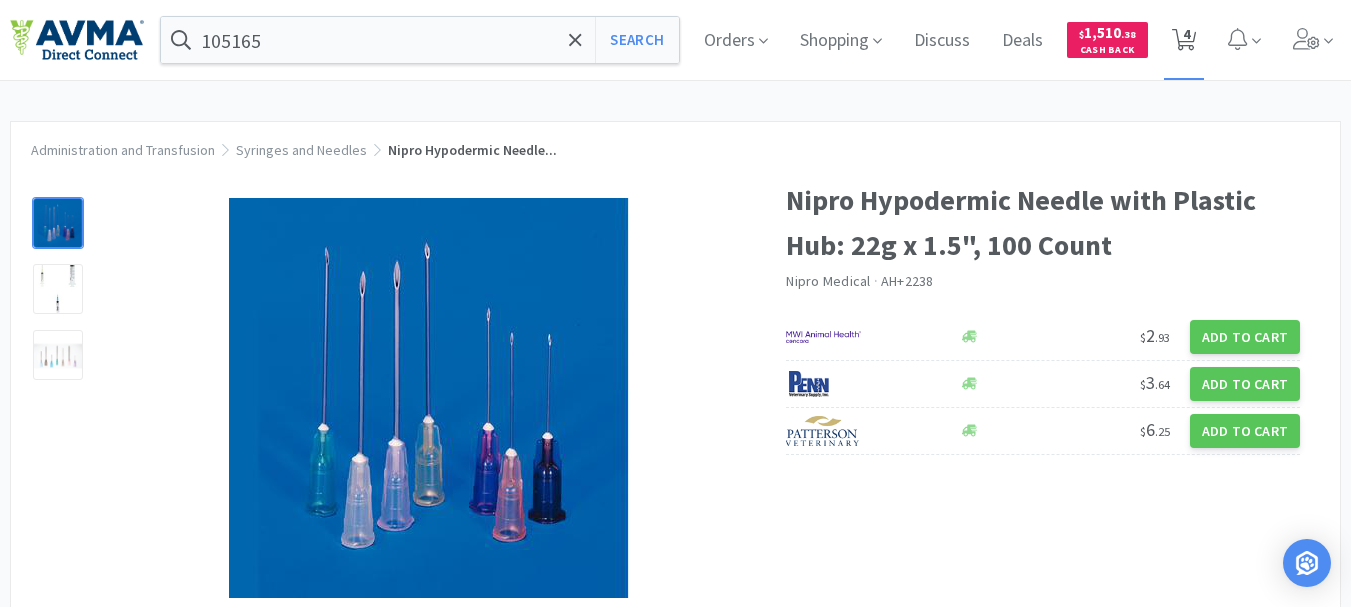 click on "4" at bounding box center (1186, 34) 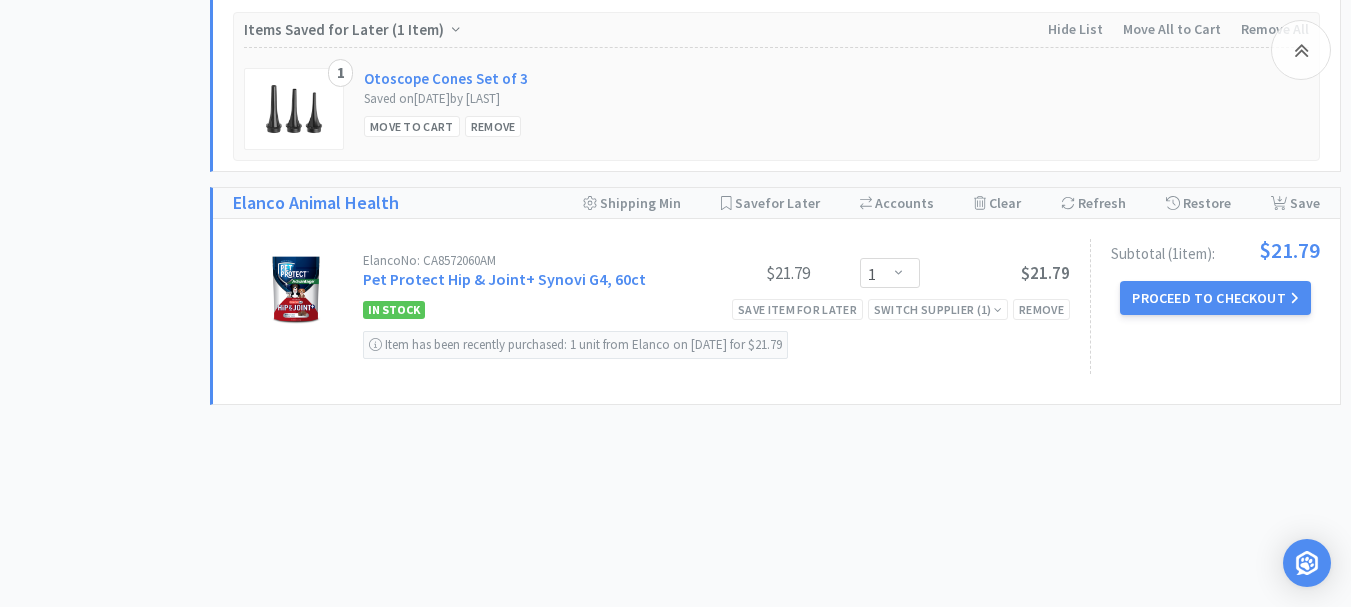 scroll, scrollTop: 2262, scrollLeft: 0, axis: vertical 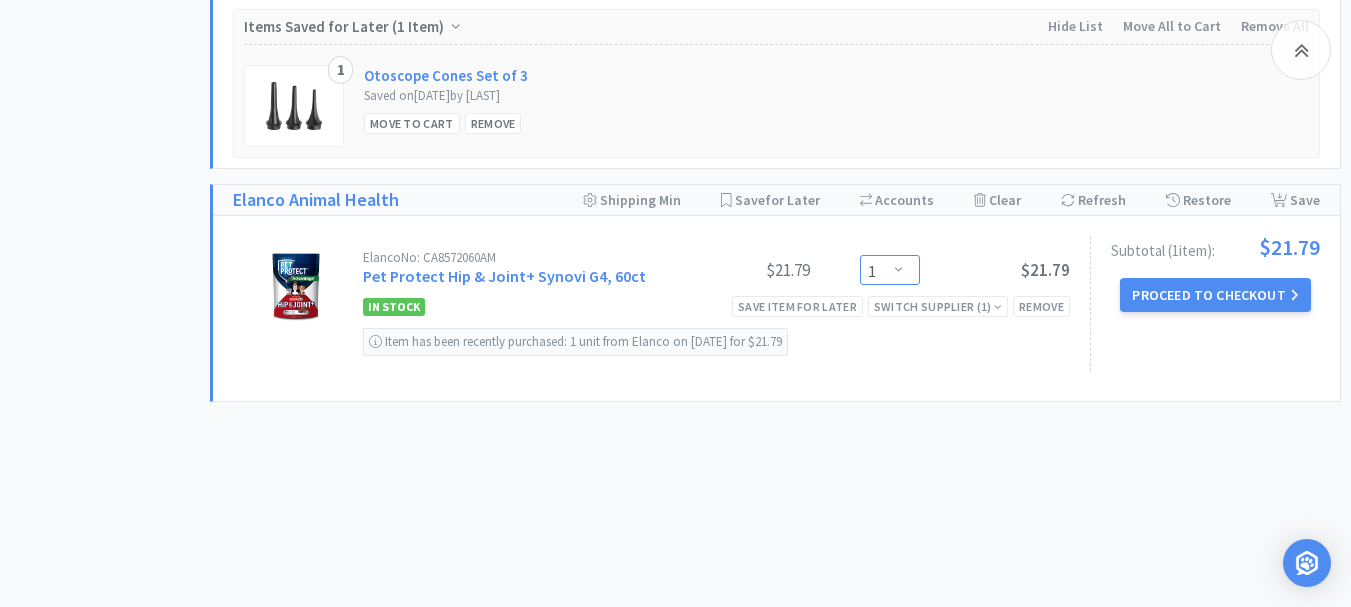 click on "Enter Quantity 1 2 3 4 5 6 7 8 9 10 11 12 13 14 15 16 17 18 19 20 Enter Quantity" at bounding box center (890, 270) 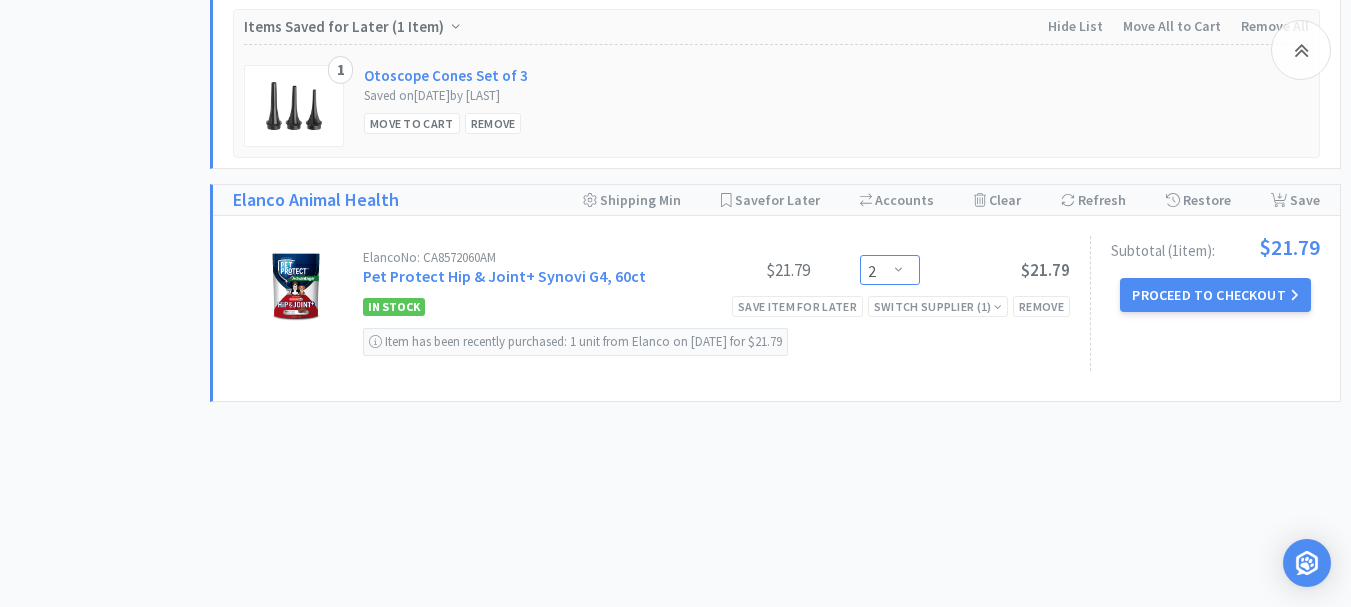 click on "Enter Quantity 1 2 3 4 5 6 7 8 9 10 11 12 13 14 15 16 17 18 19 20 Enter Quantity" at bounding box center [890, 270] 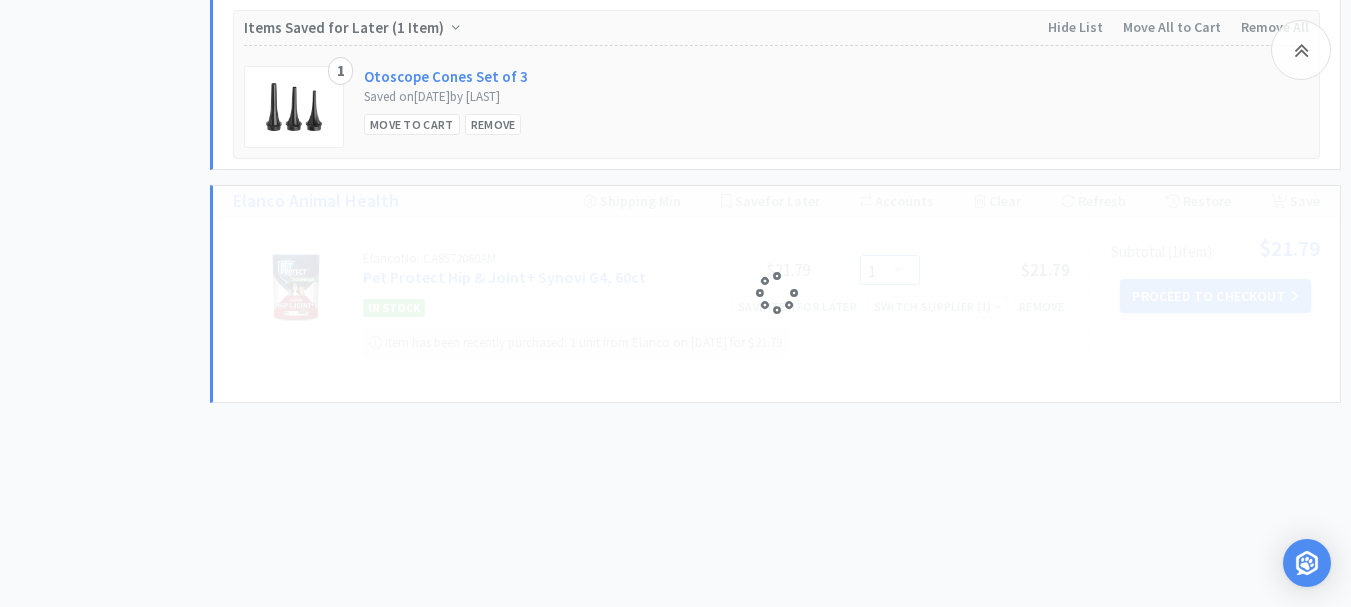 scroll, scrollTop: 2262, scrollLeft: 0, axis: vertical 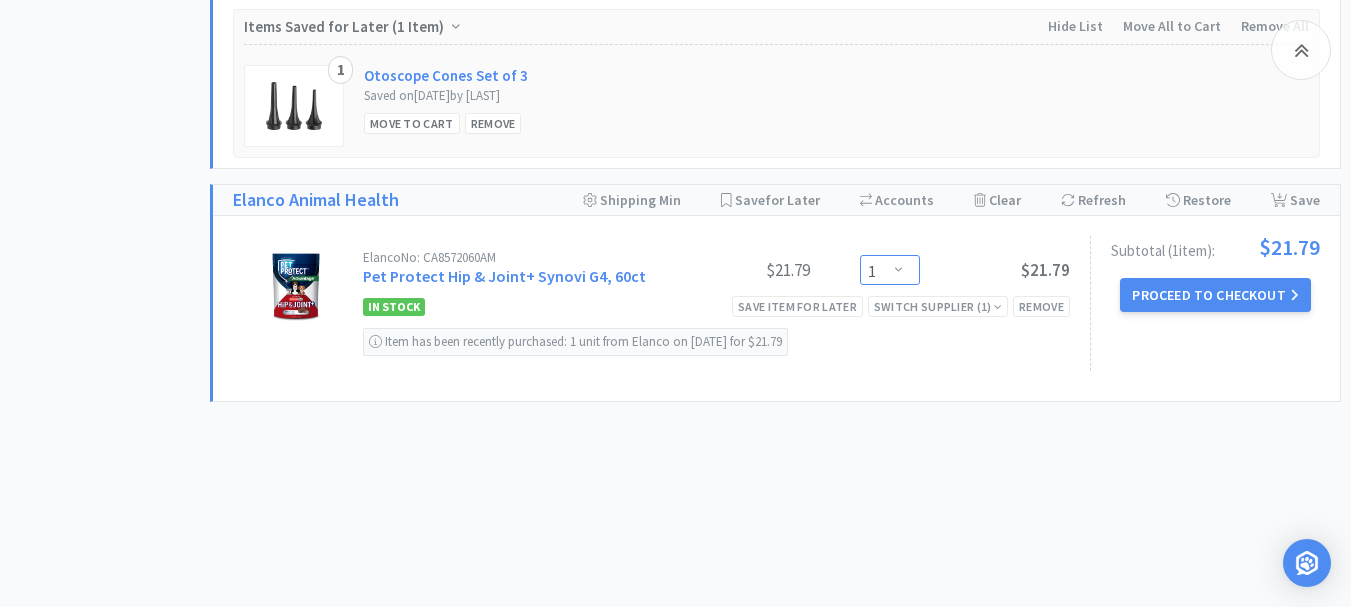 click on "Enter Quantity 1 2 3 4 5 6 7 8 9 10 11 12 13 14 15 16 17 18 19 20 Enter Quantity" at bounding box center [890, 270] 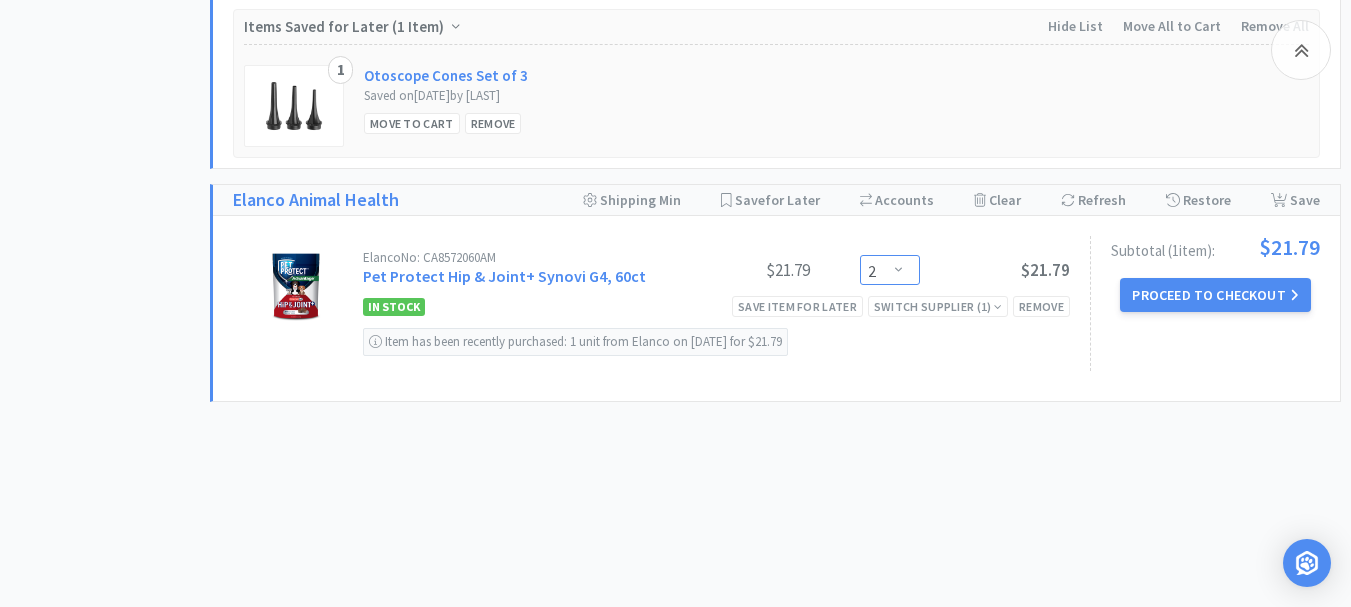 click on "Enter Quantity 1 2 3 4 5 6 7 8 9 10 11 12 13 14 15 16 17 18 19 20 Enter Quantity" at bounding box center [890, 270] 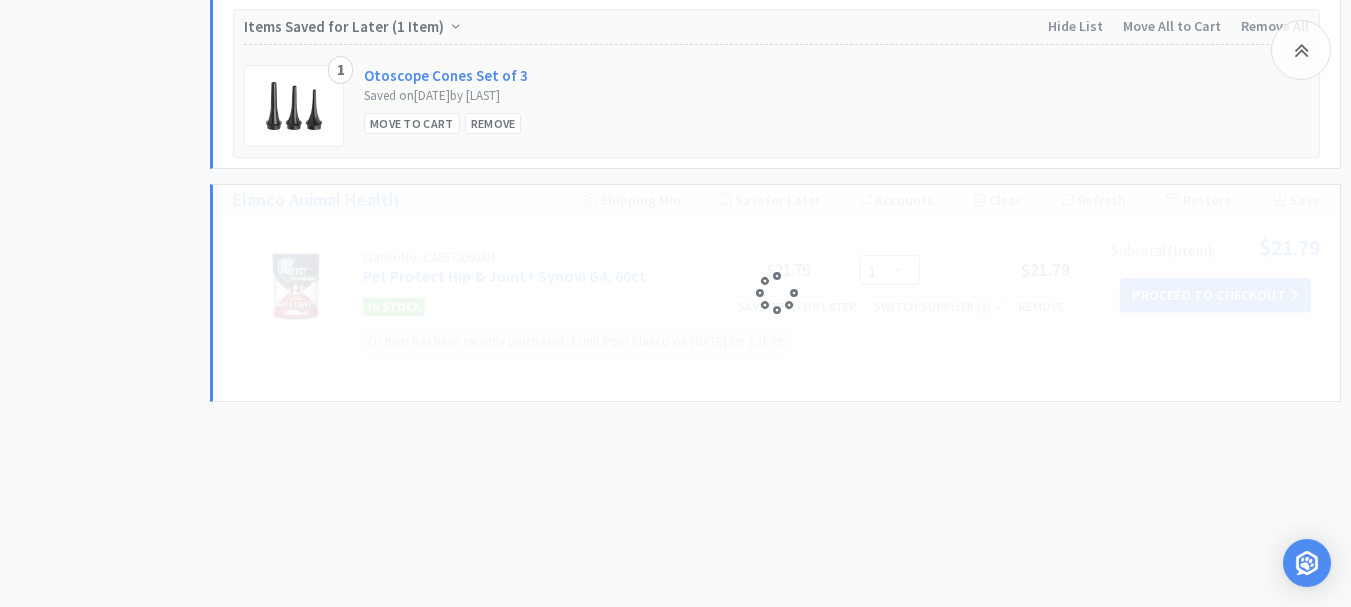 select on "2" 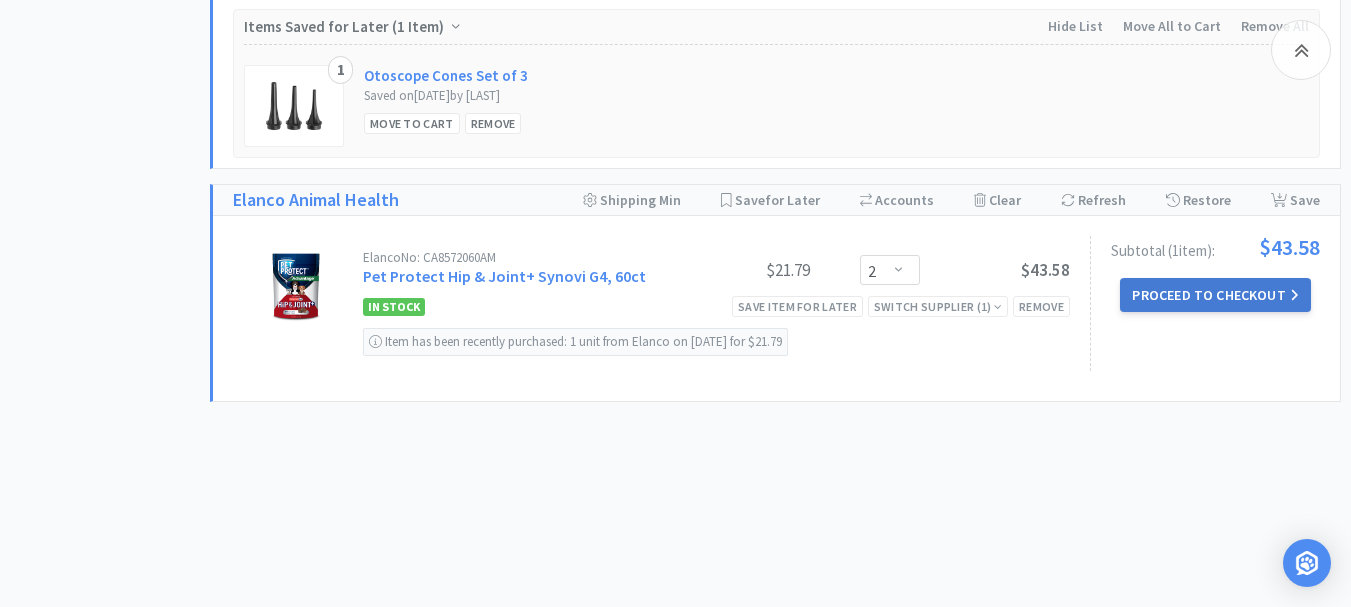 click on "Proceed to Checkout" at bounding box center [1215, 295] 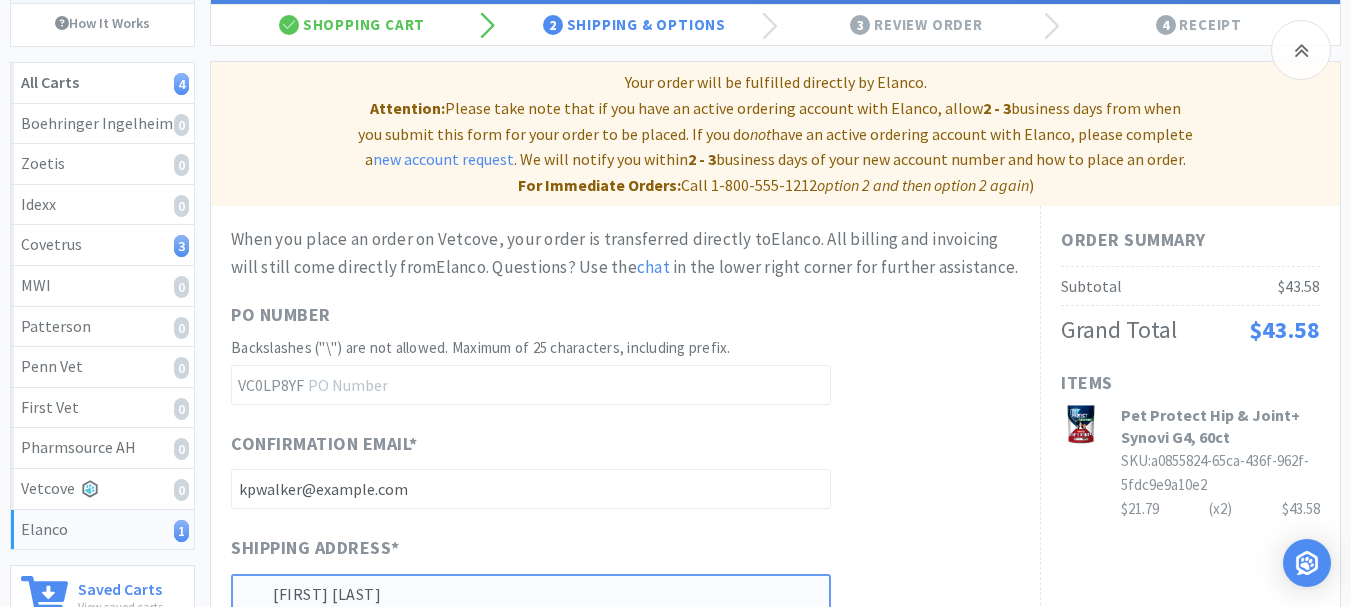 scroll, scrollTop: 300, scrollLeft: 0, axis: vertical 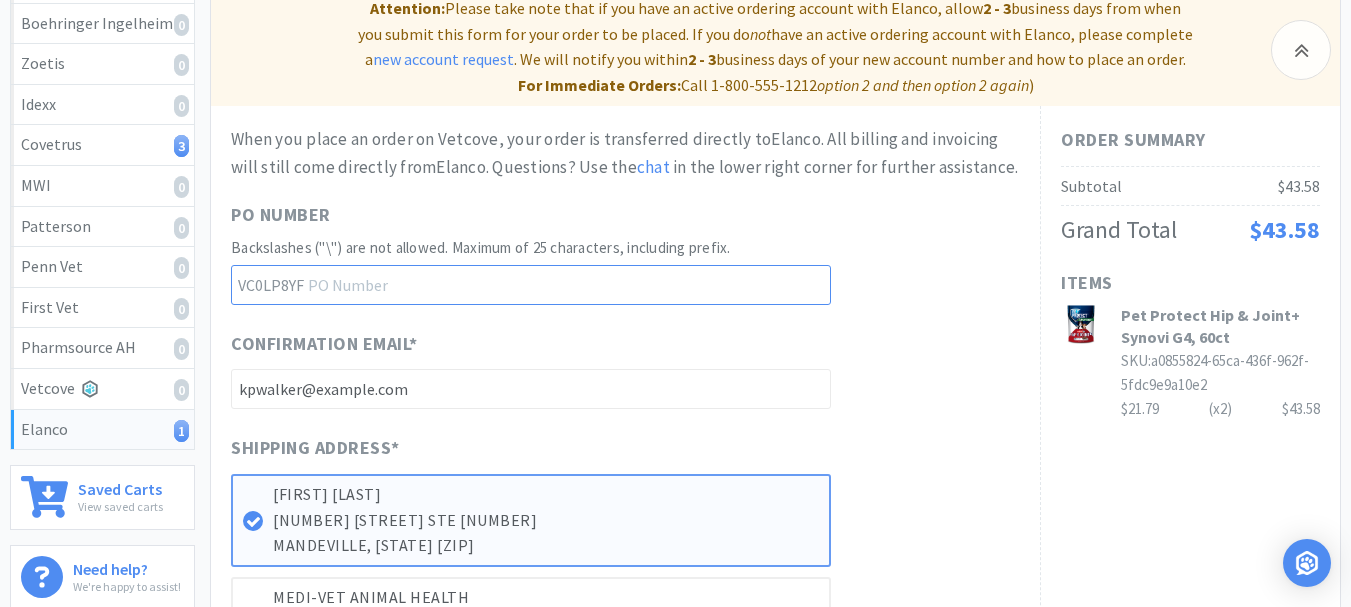 click at bounding box center (531, 285) 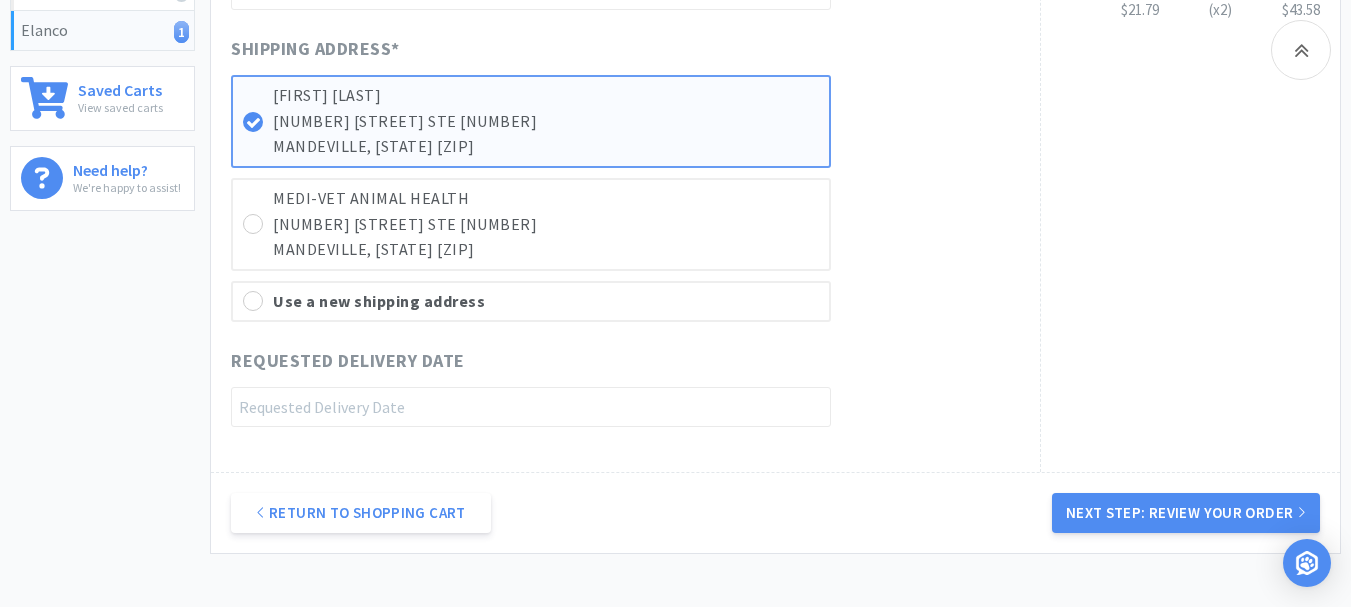 scroll, scrollTop: 700, scrollLeft: 0, axis: vertical 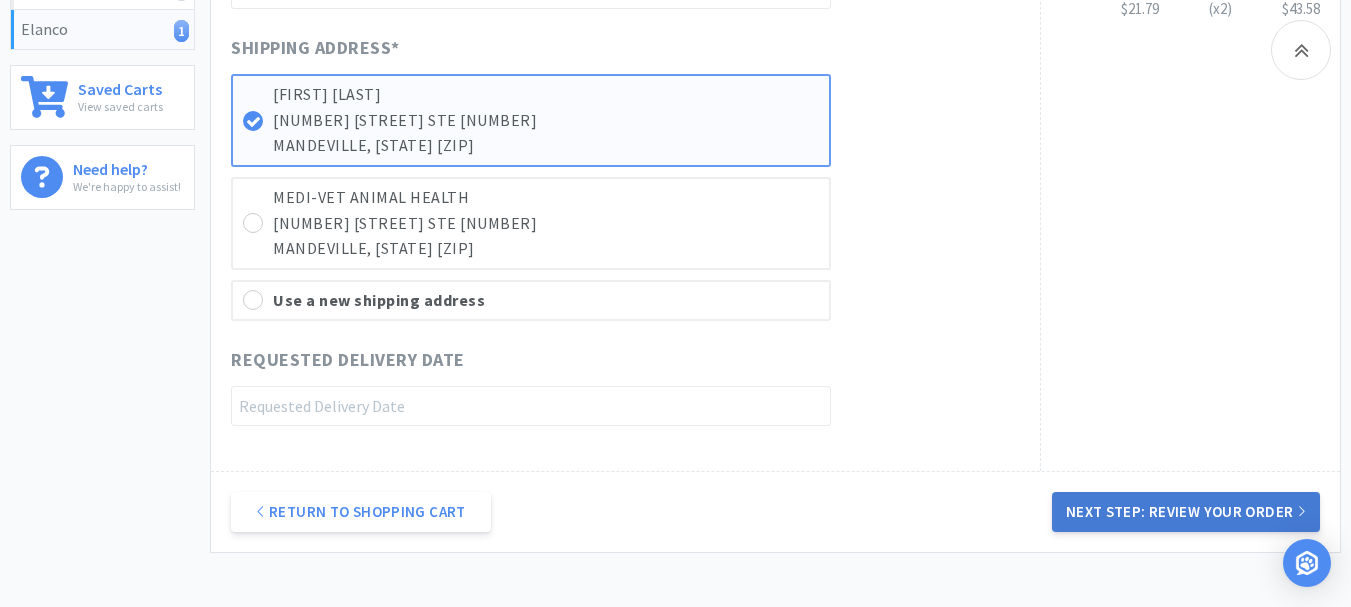 type on "52192" 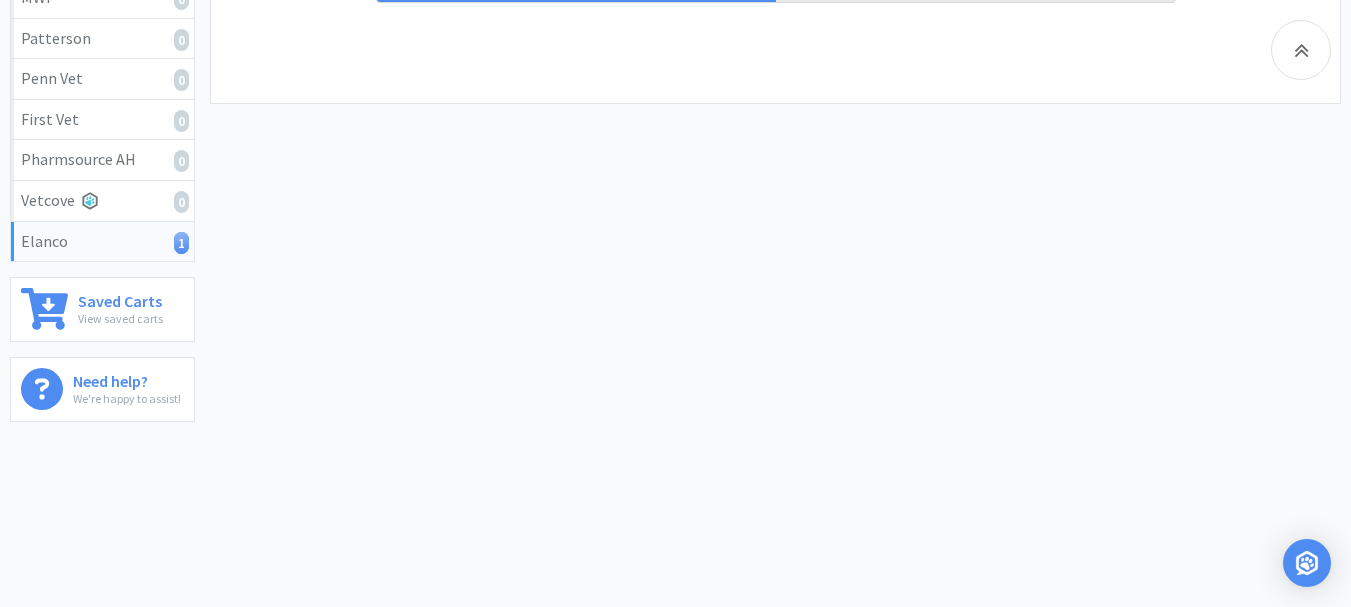 scroll, scrollTop: 0, scrollLeft: 0, axis: both 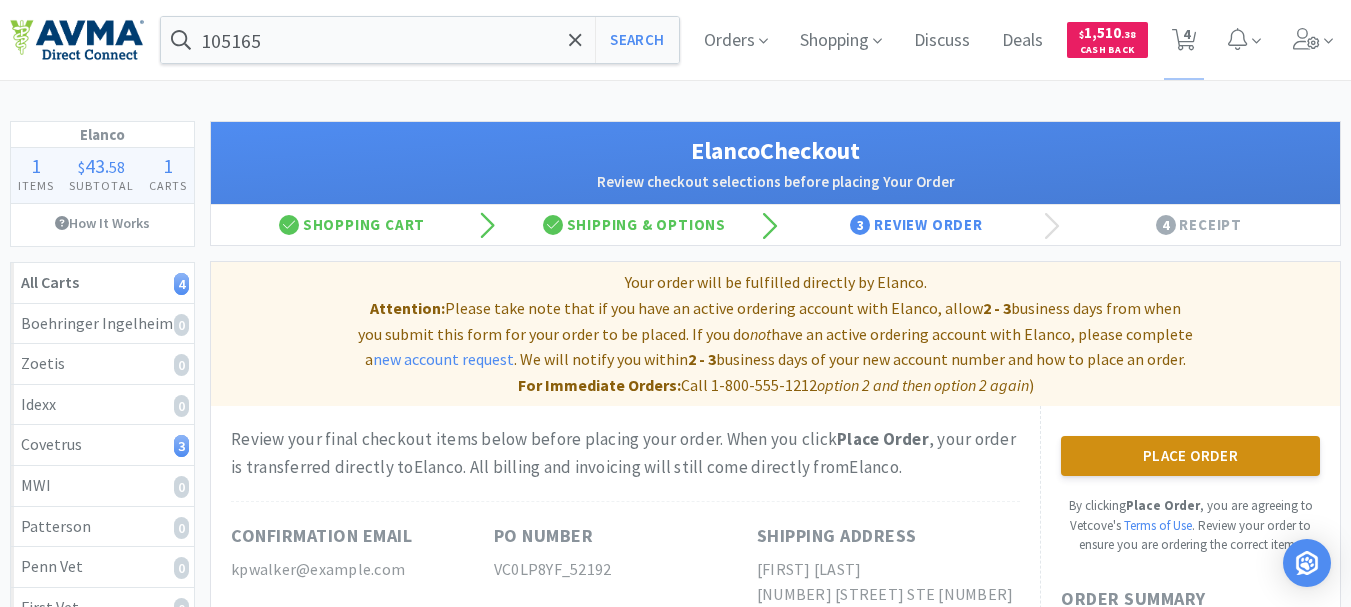 click on "Place Order" at bounding box center [1190, 456] 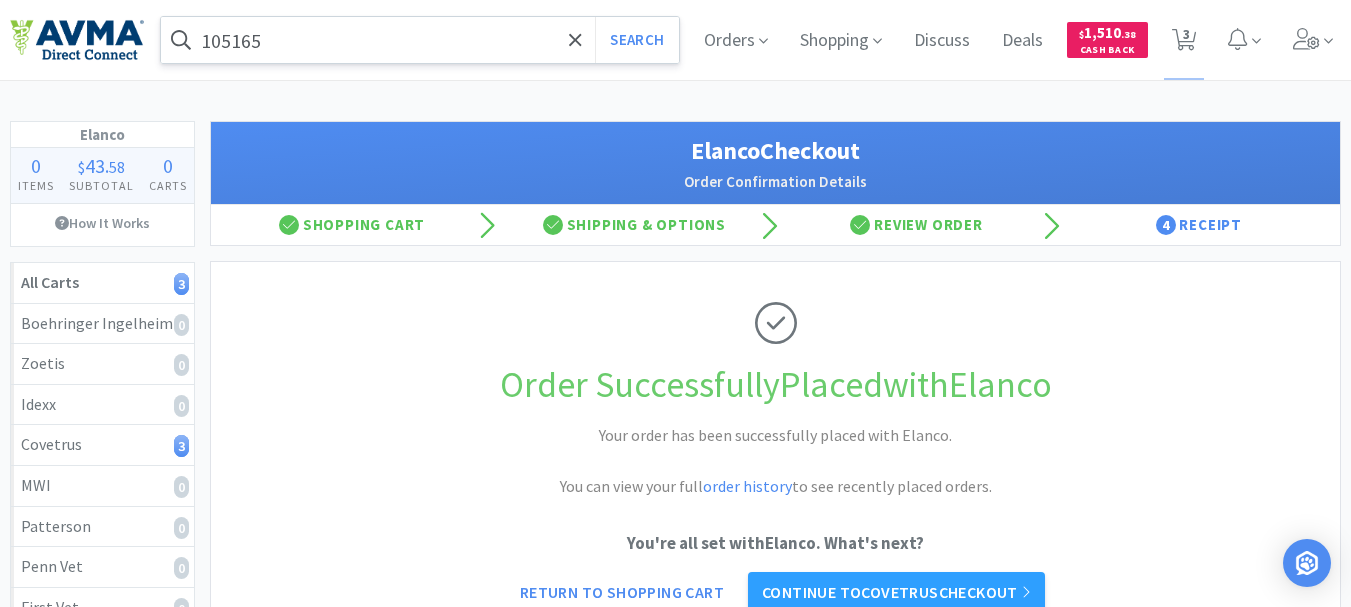 click on "105165" at bounding box center [420, 40] 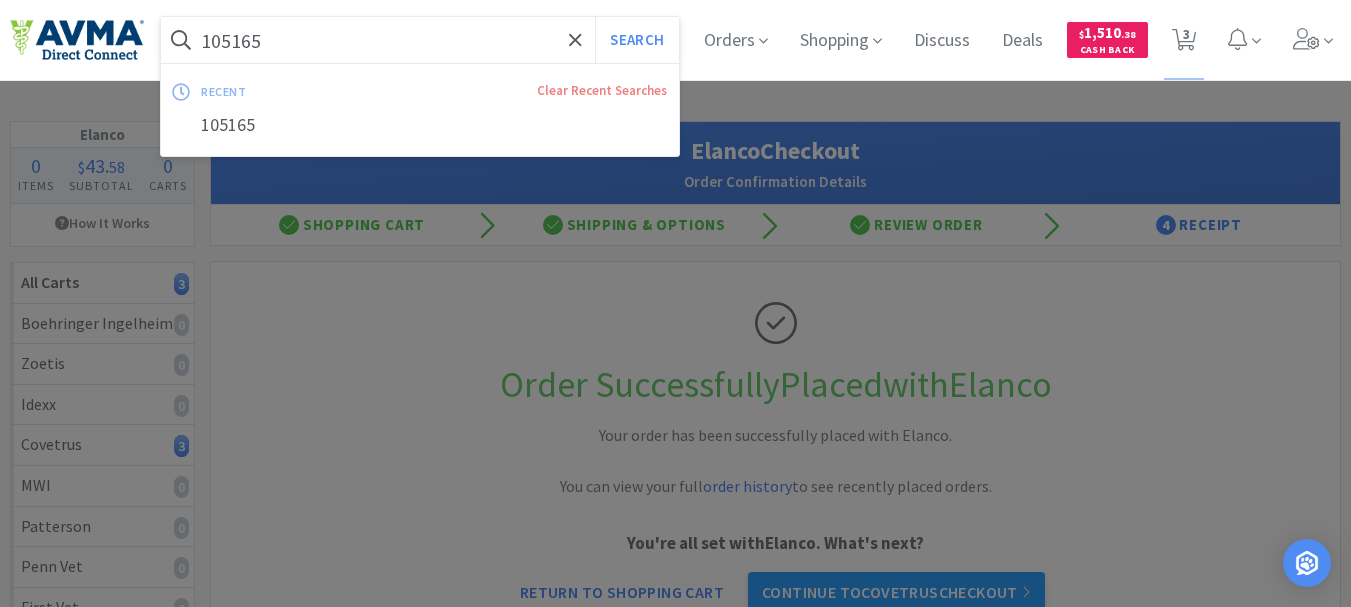 paste on "04112" 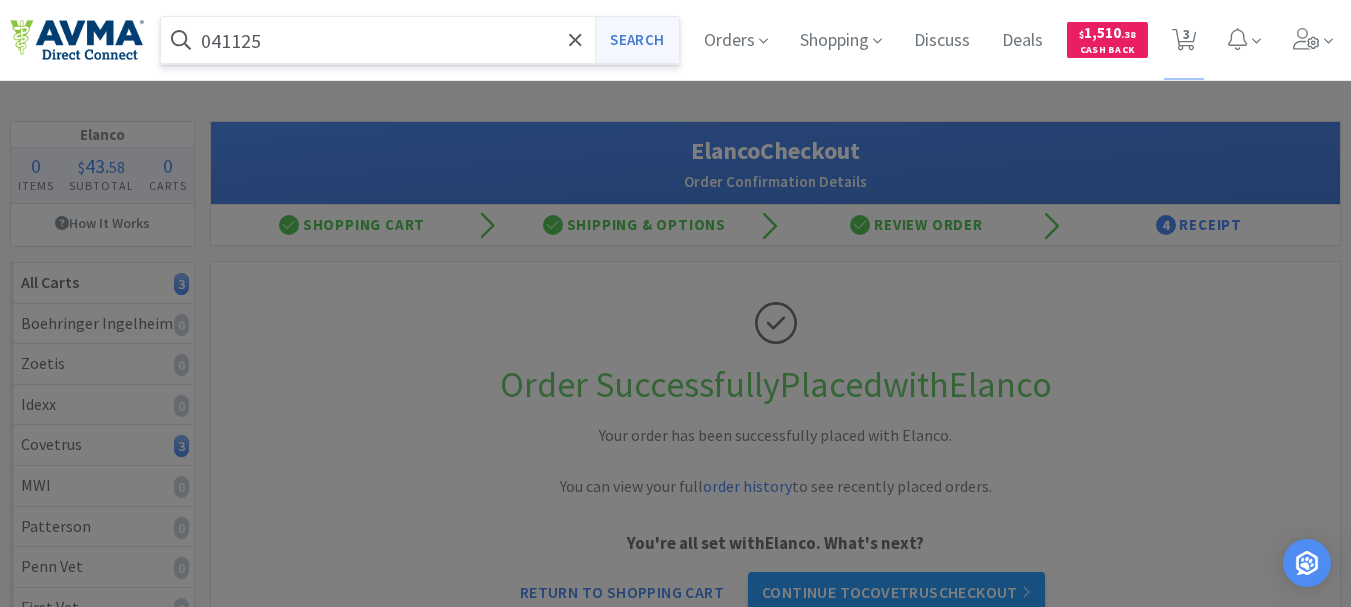 type on "041125" 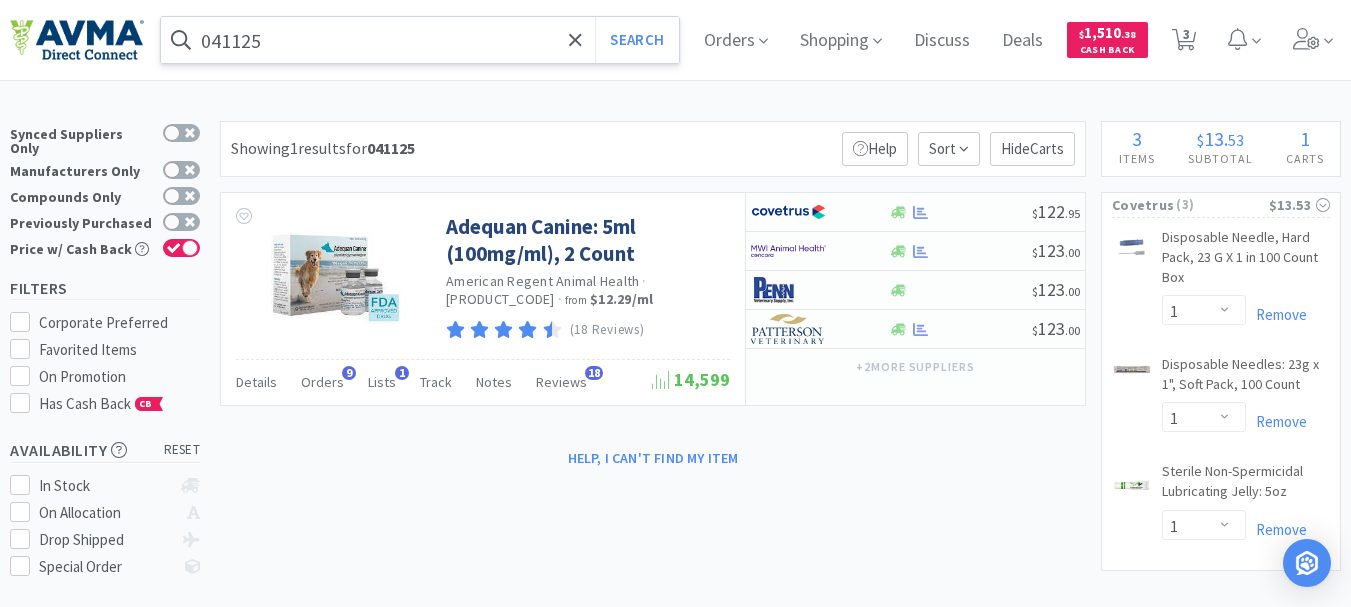 click on "041125" at bounding box center (420, 40) 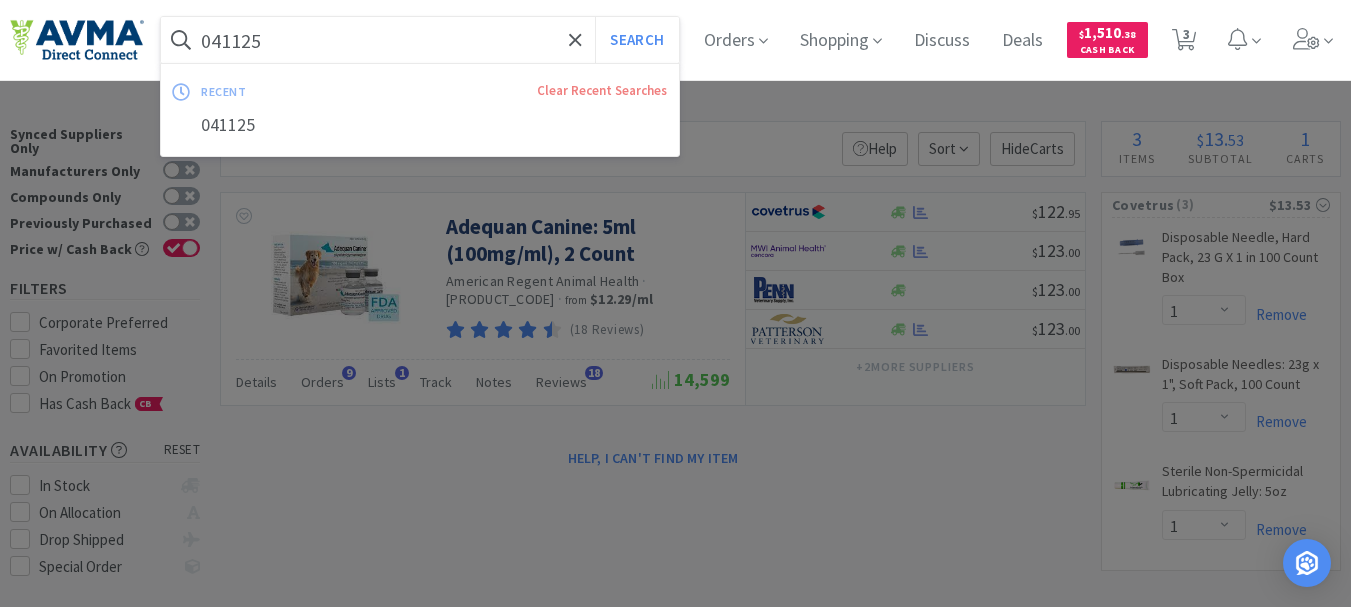paste on "84256" 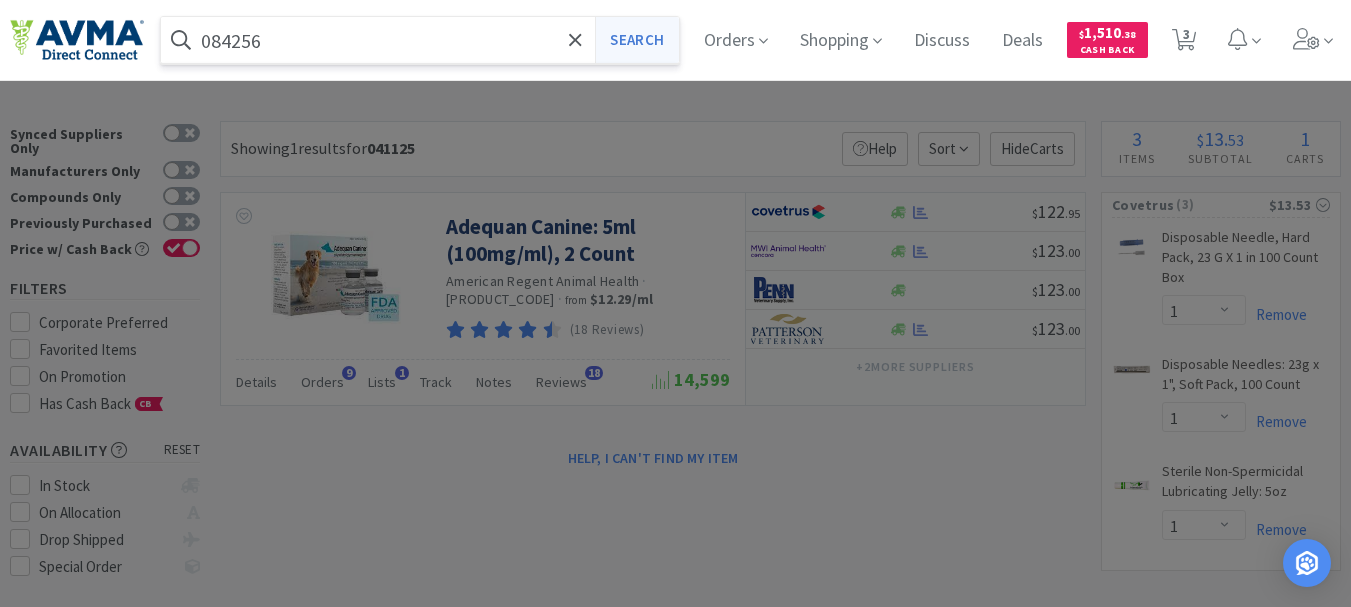 click on "Search" at bounding box center (636, 40) 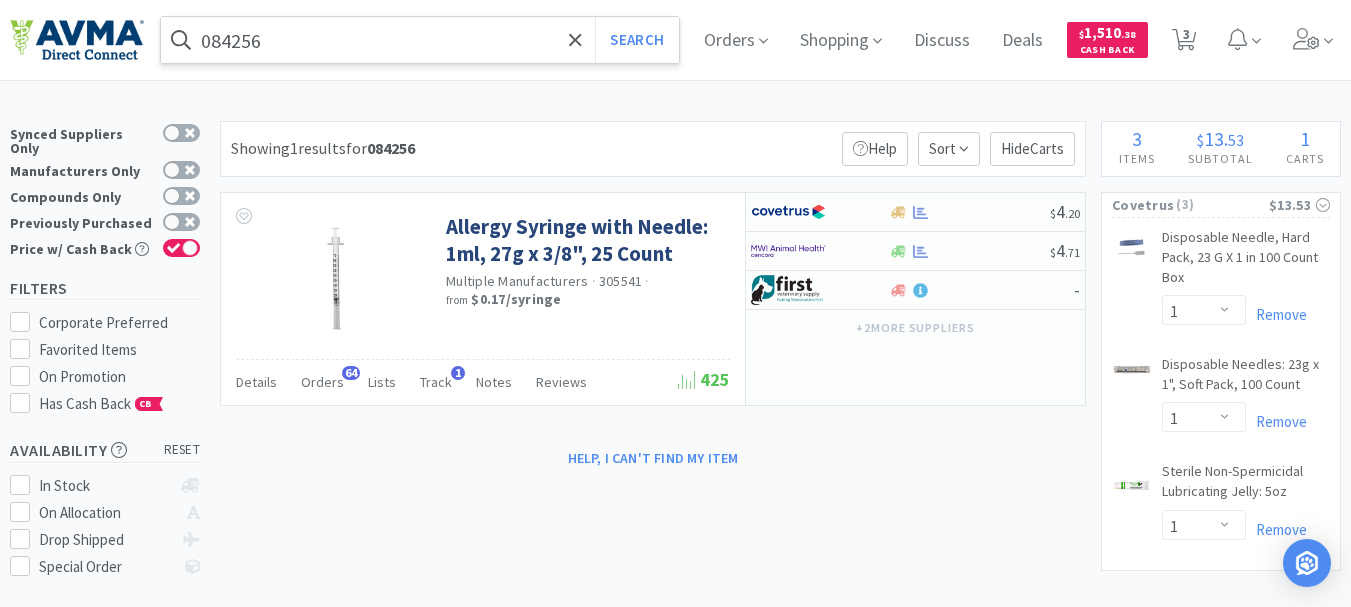 click on "084256" at bounding box center [420, 40] 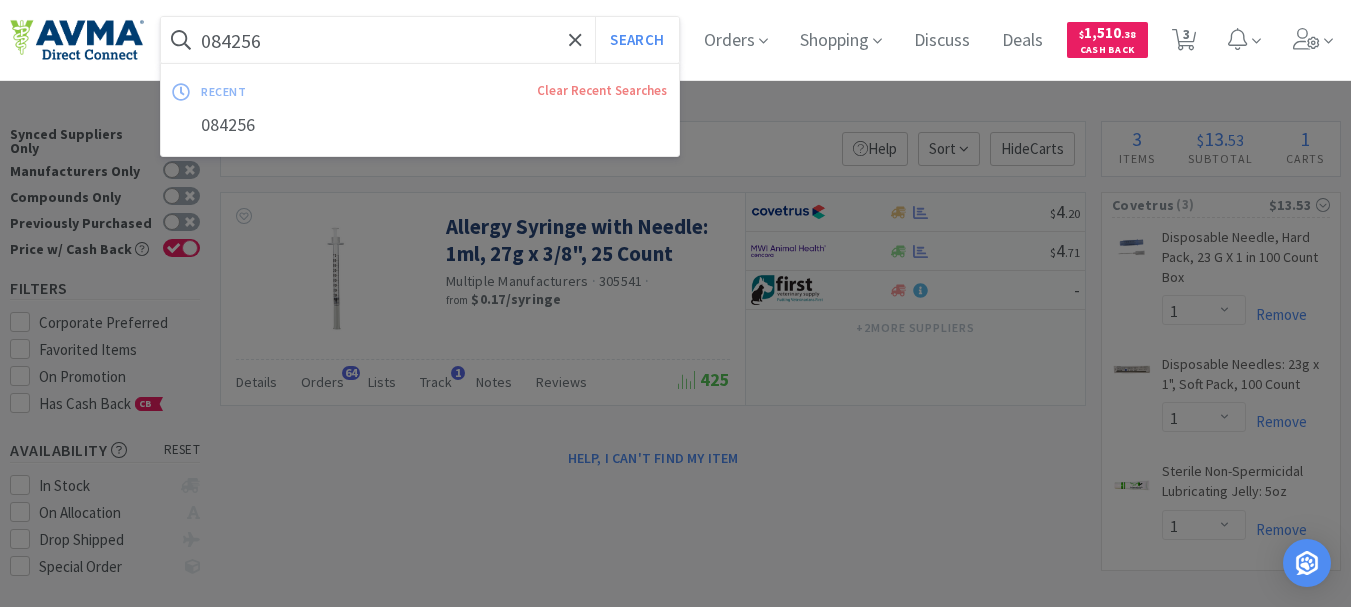 paste on "32548" 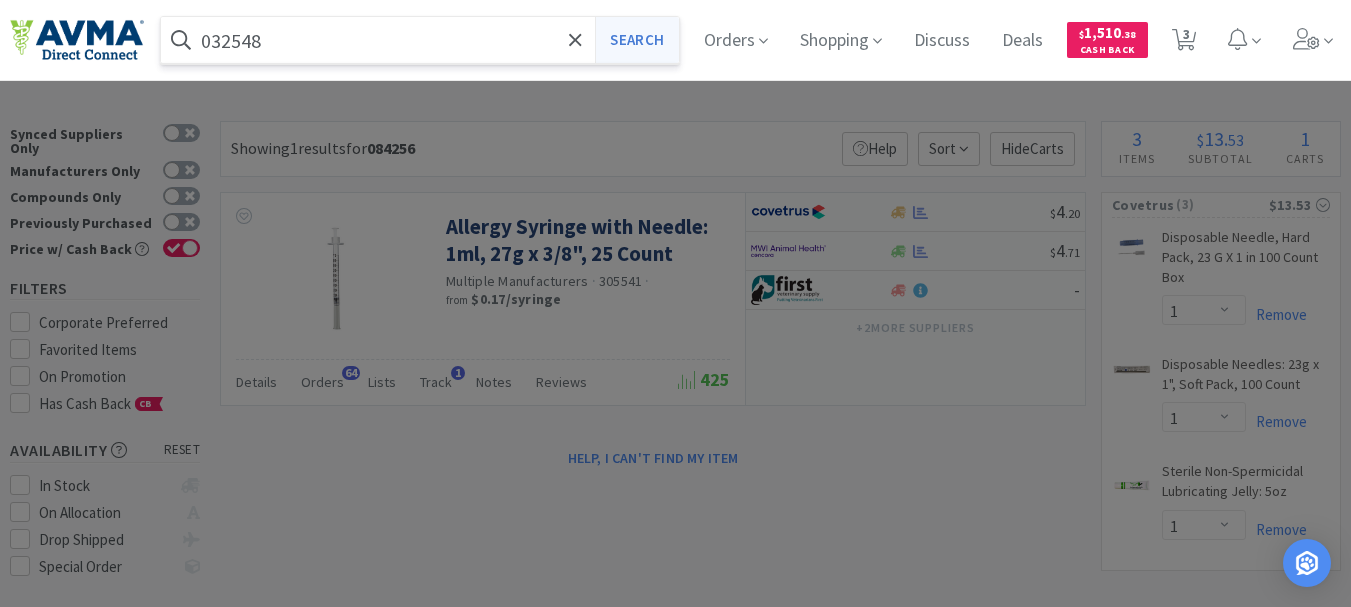click on "Search" at bounding box center (636, 40) 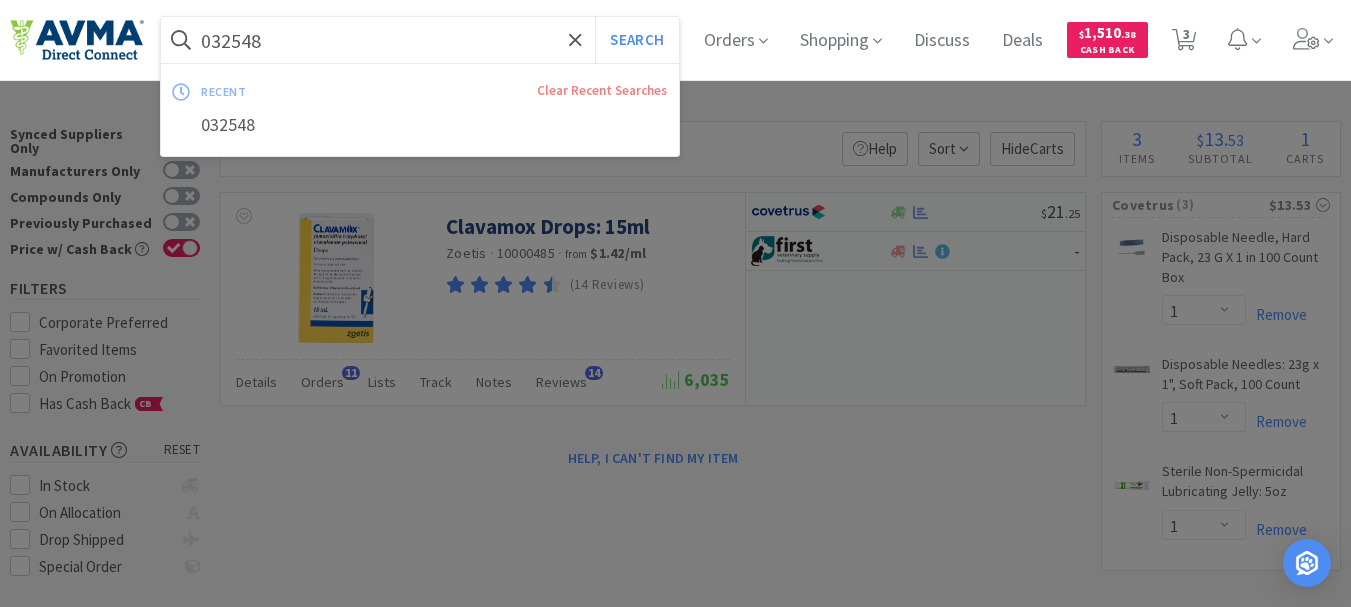 click on "032548" at bounding box center [420, 40] 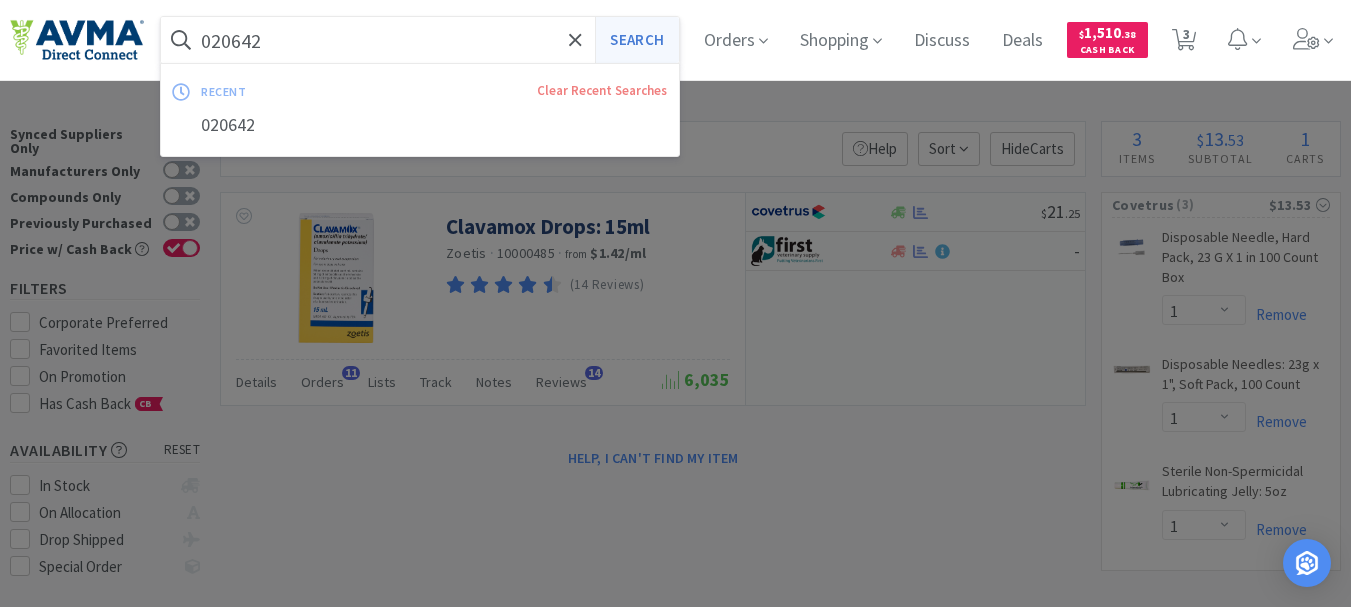 click on "Search" at bounding box center [636, 40] 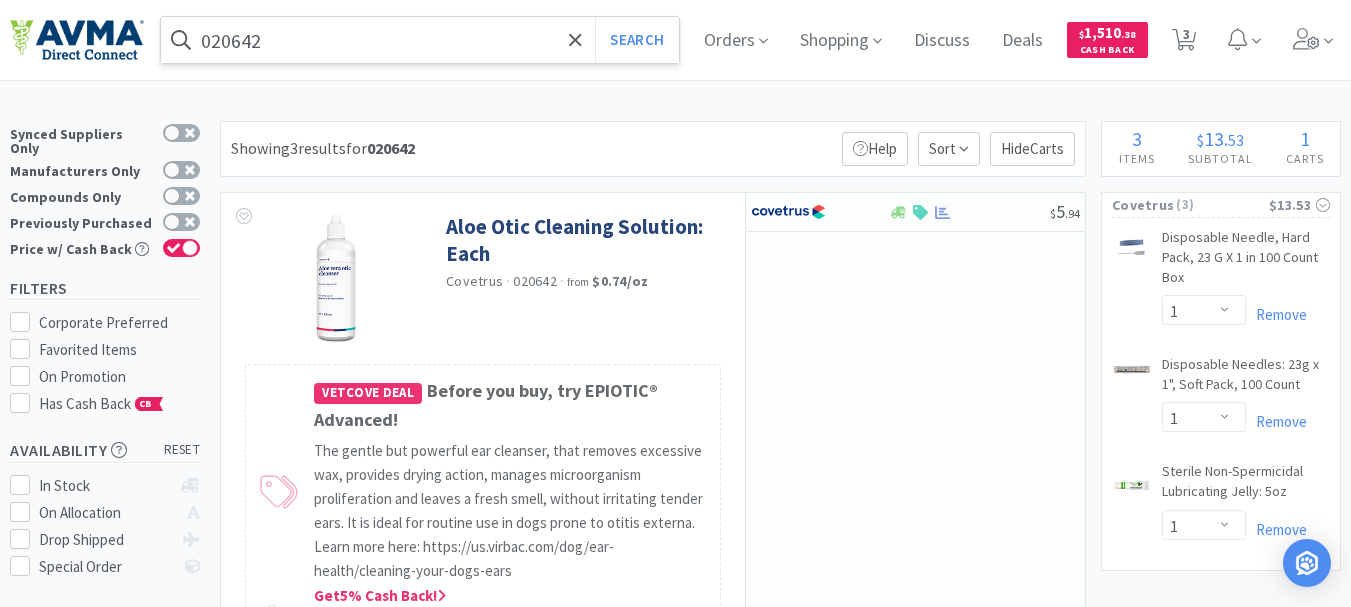 click on "020642" at bounding box center [420, 40] 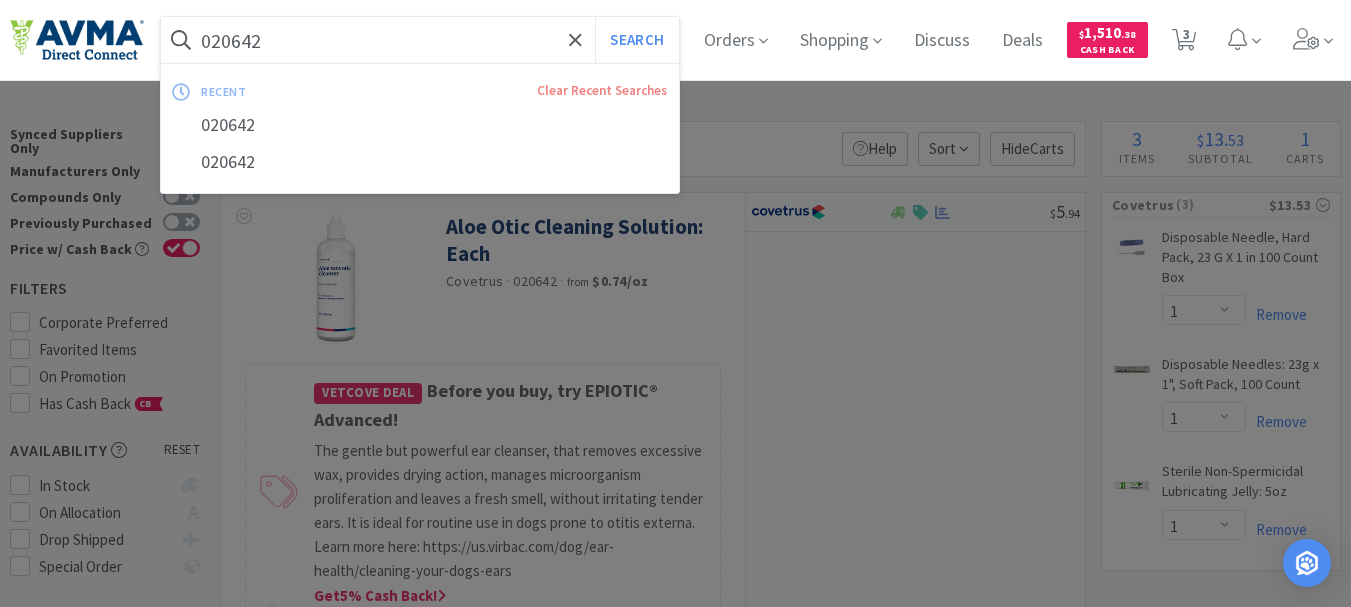 paste on "03605" 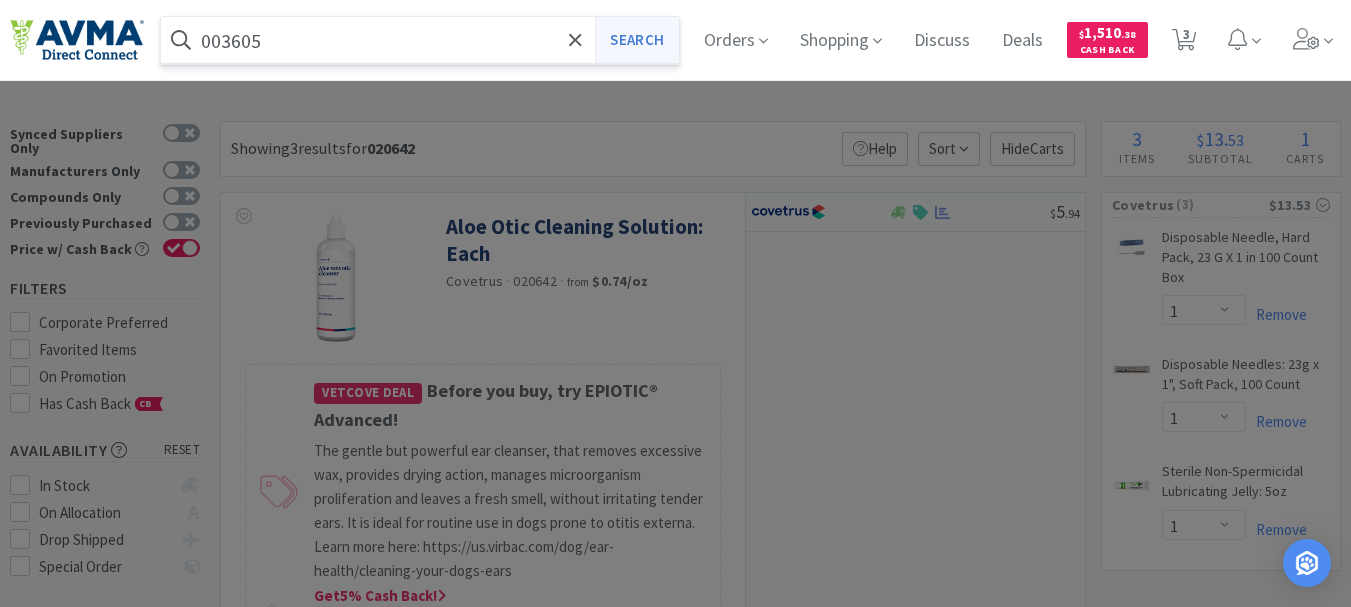 click on "Search" at bounding box center [636, 40] 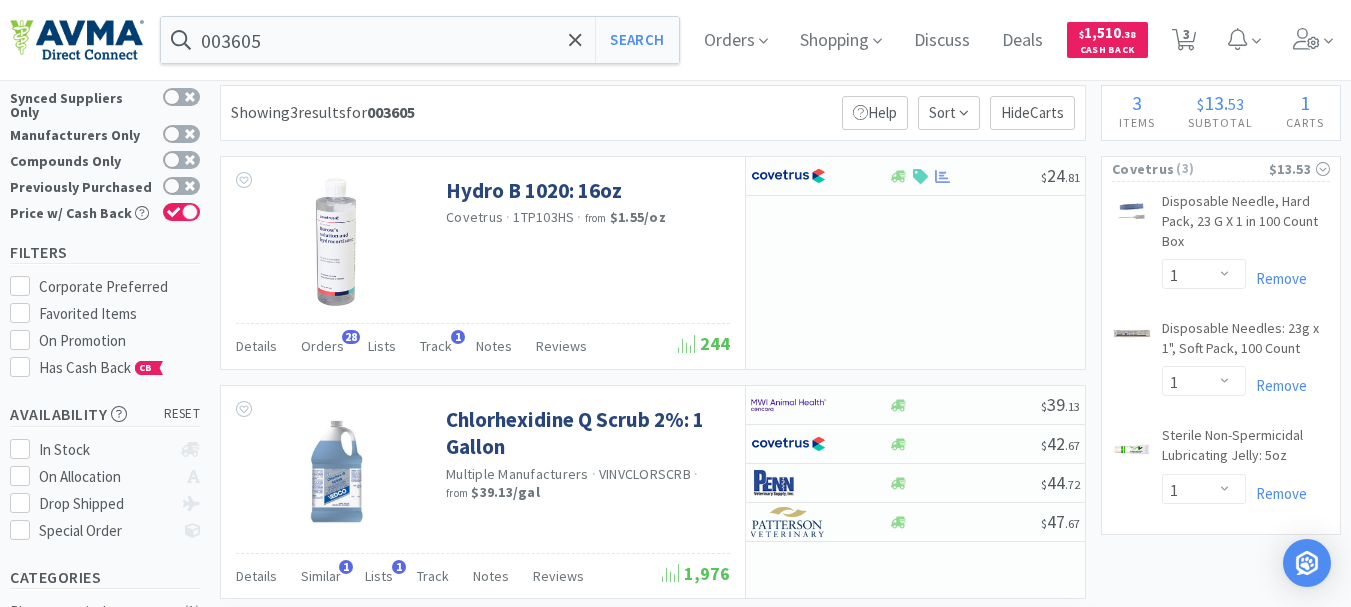 scroll, scrollTop: 0, scrollLeft: 0, axis: both 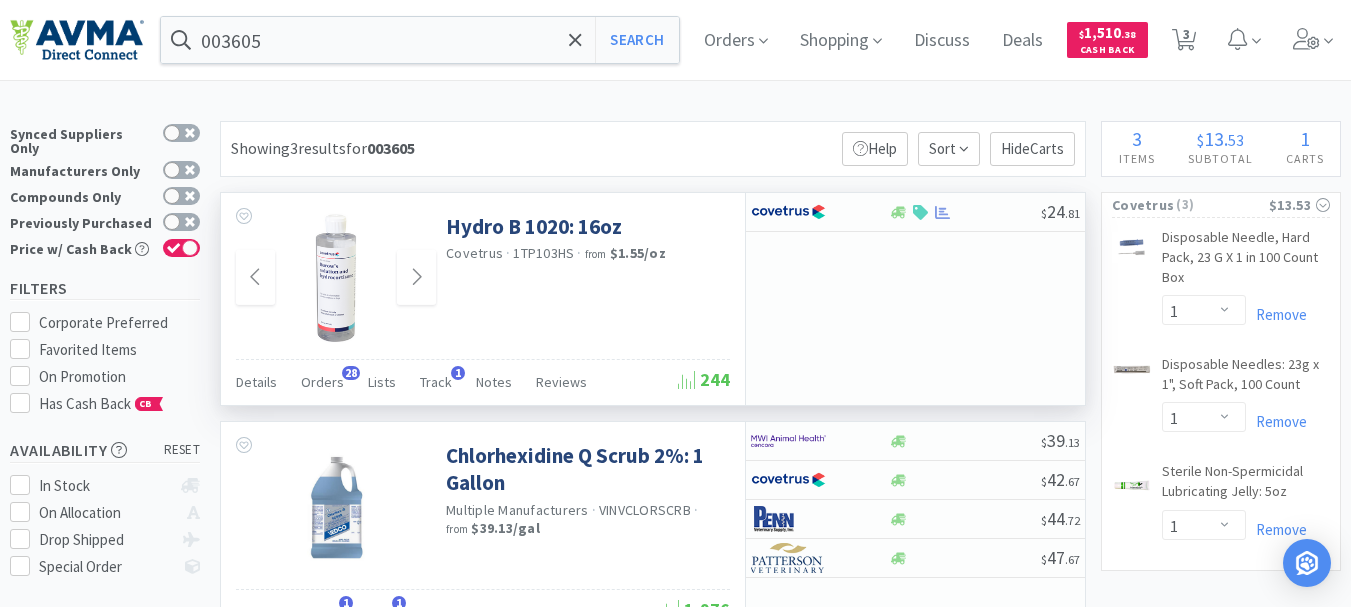 click at bounding box center (335, 278) 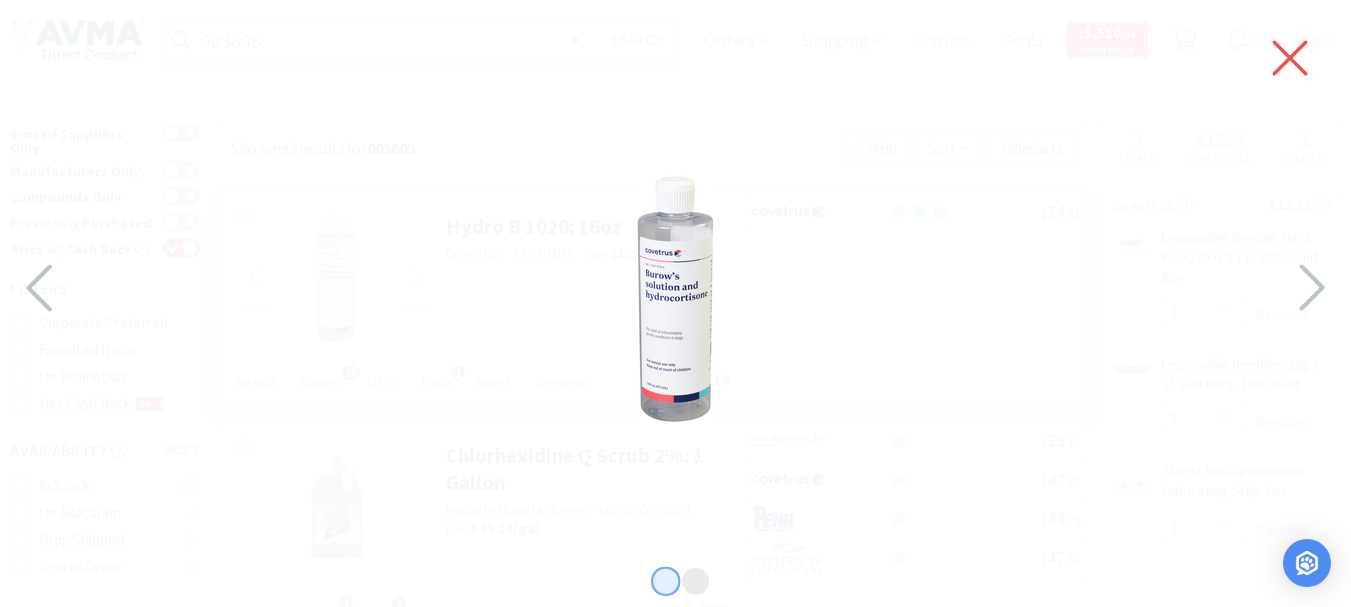 drag, startPoint x: 1288, startPoint y: 58, endPoint x: 1276, endPoint y: 64, distance: 13.416408 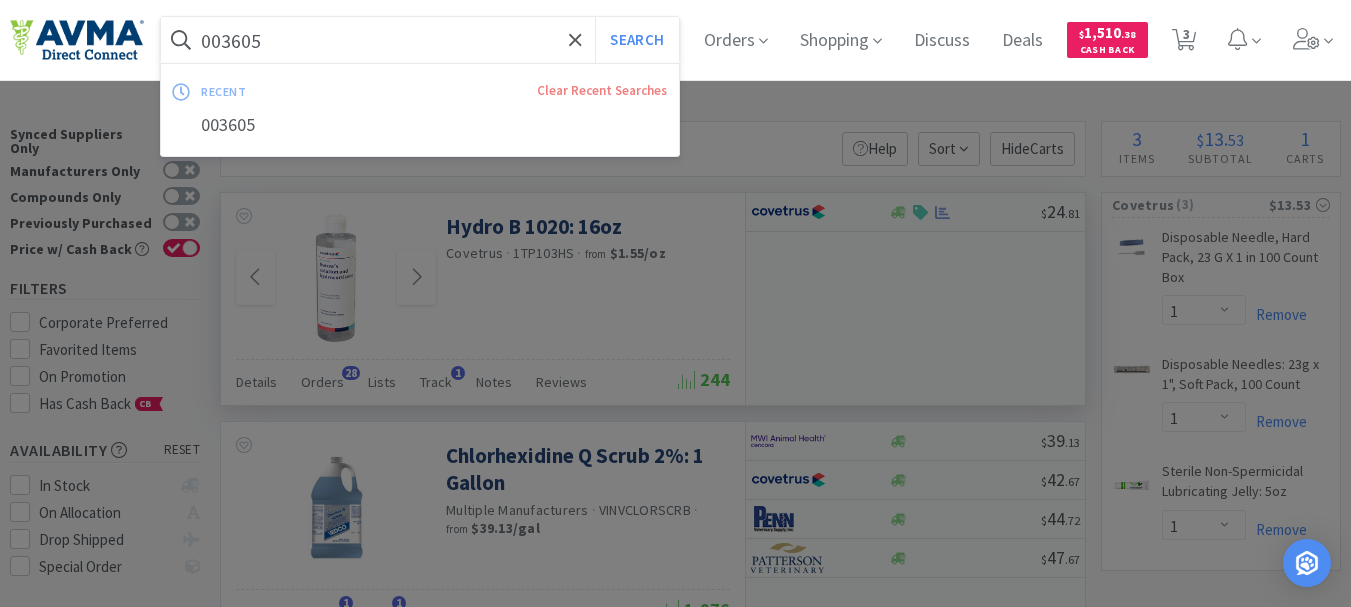 click on "003605" at bounding box center (420, 40) 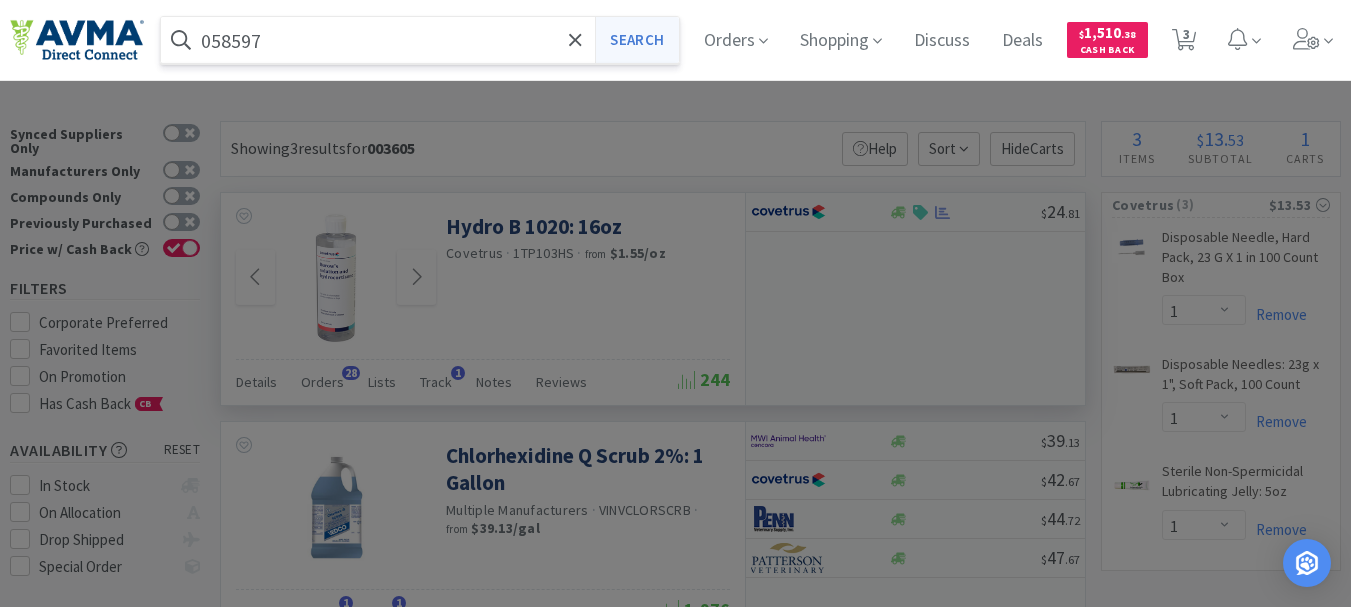 click on "Search" at bounding box center (636, 40) 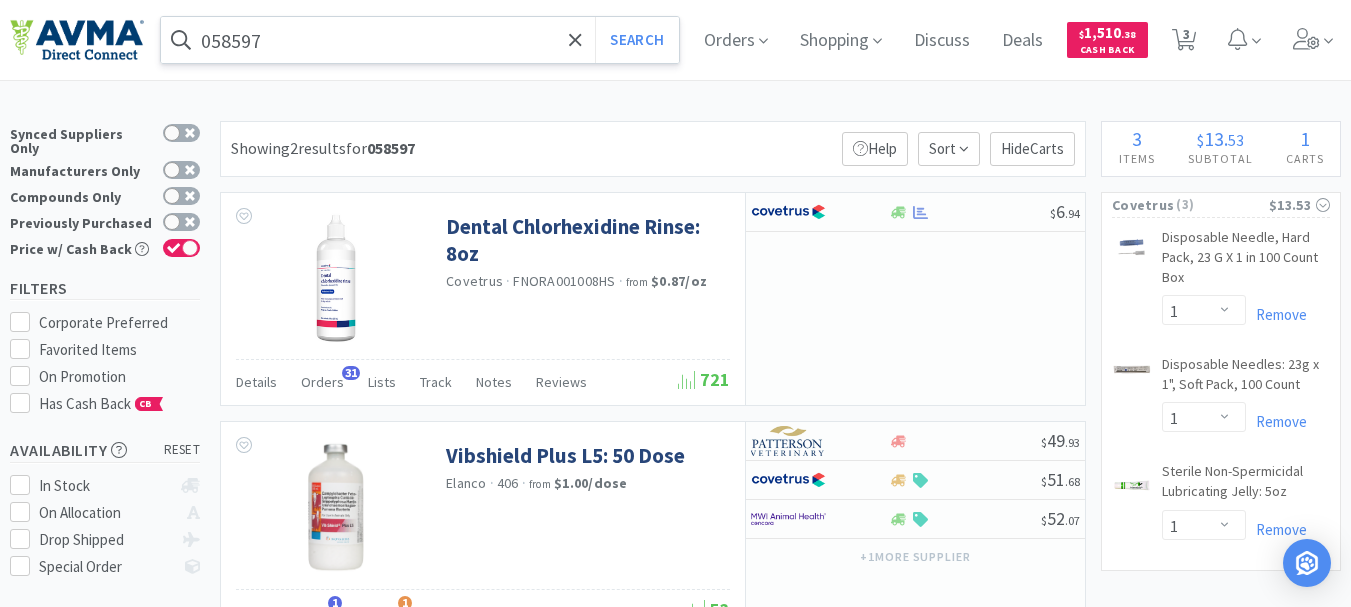 click on "058597" at bounding box center [420, 40] 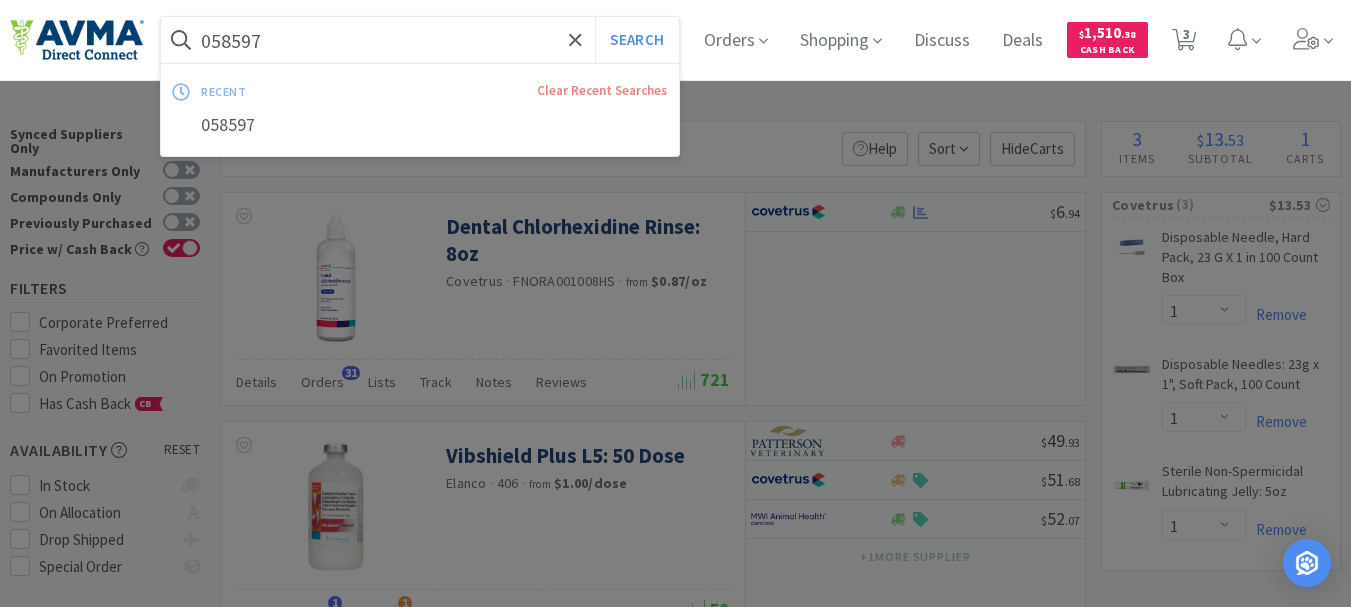 paste on "6" 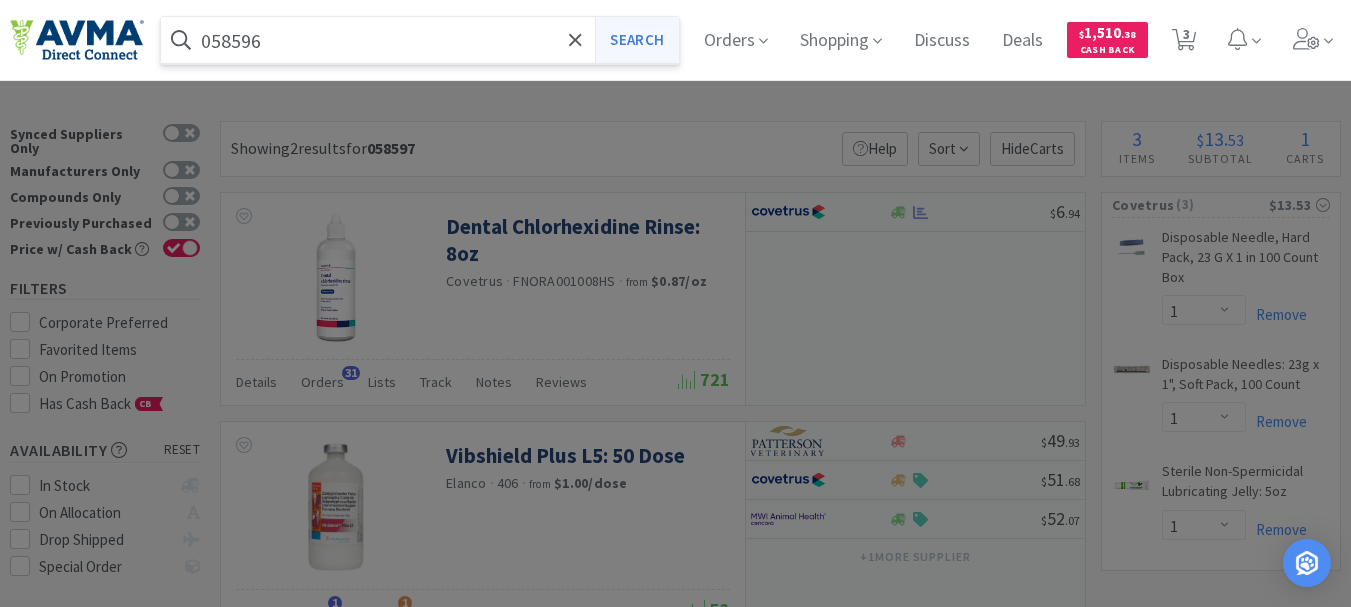 click on "Search" at bounding box center (636, 40) 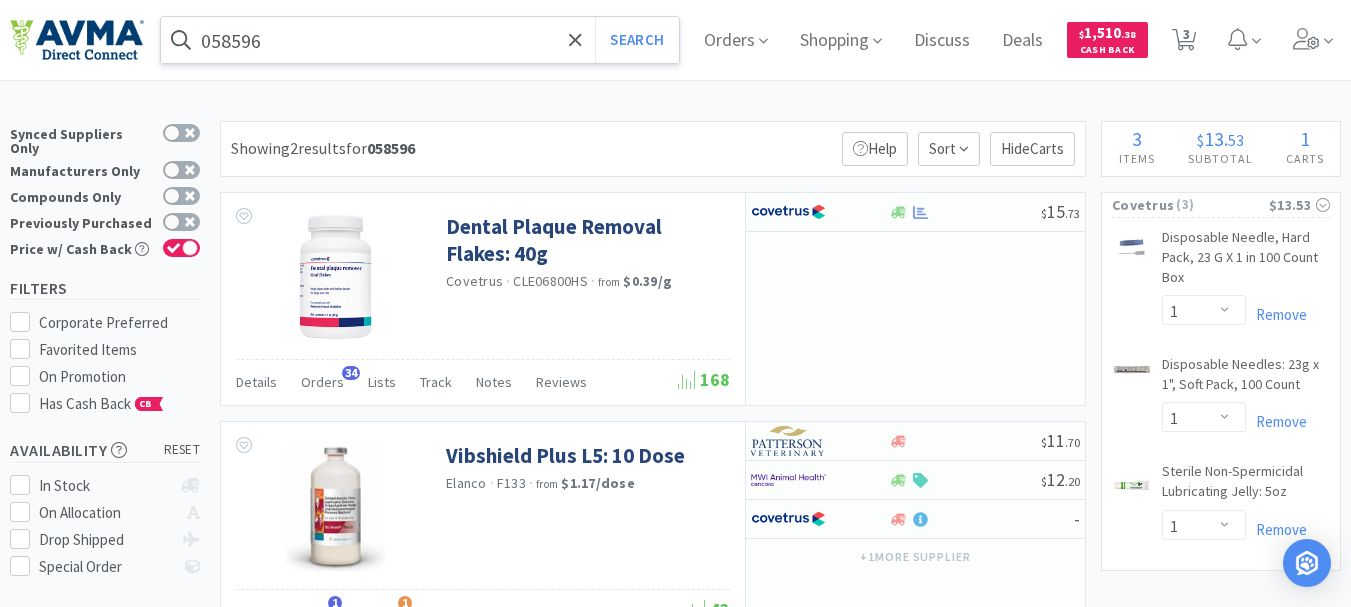 click on "058596" at bounding box center (420, 40) 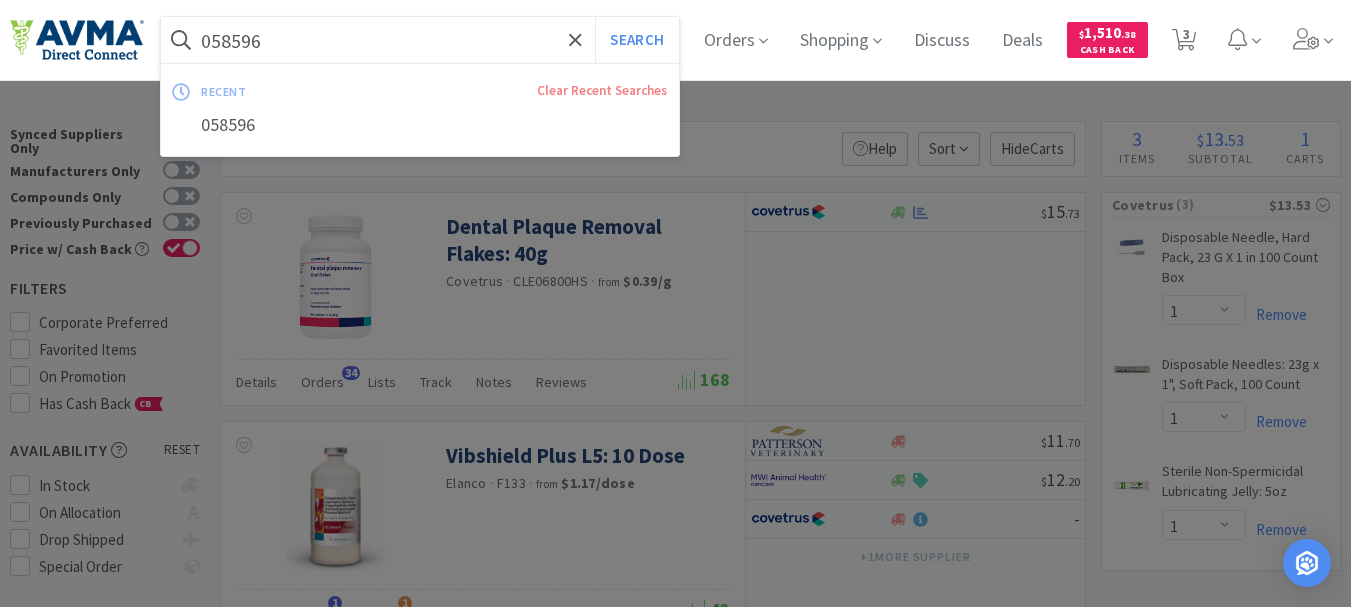 paste on "09444" 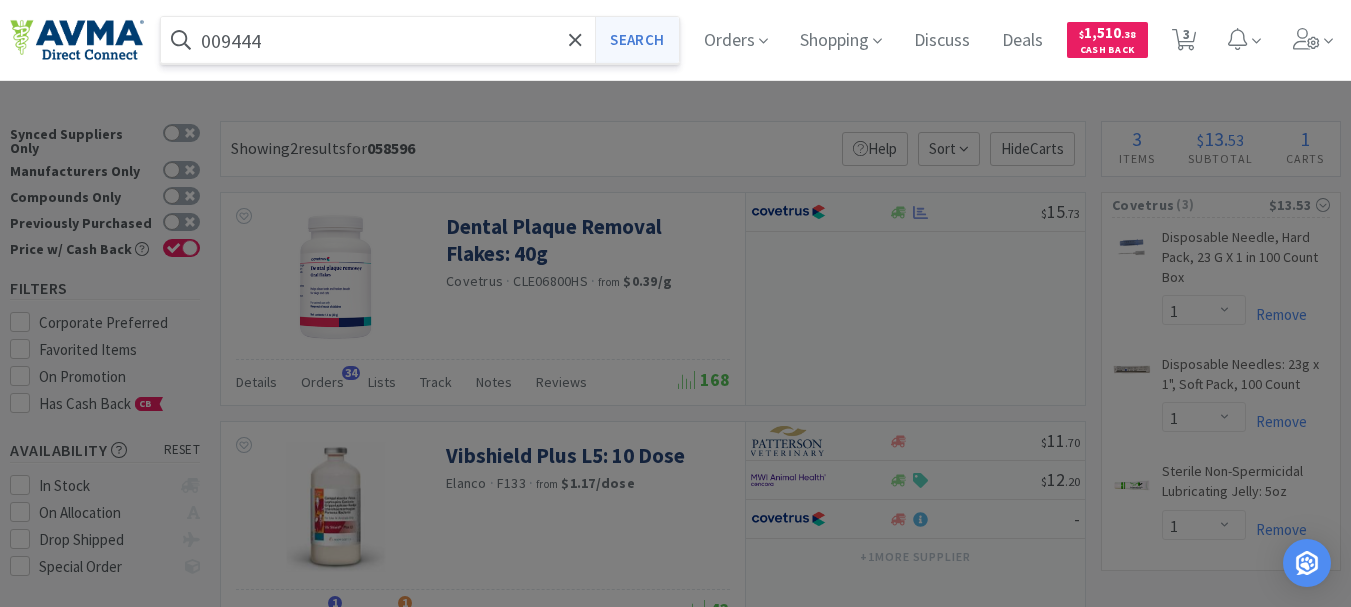 click on "Search" at bounding box center (636, 40) 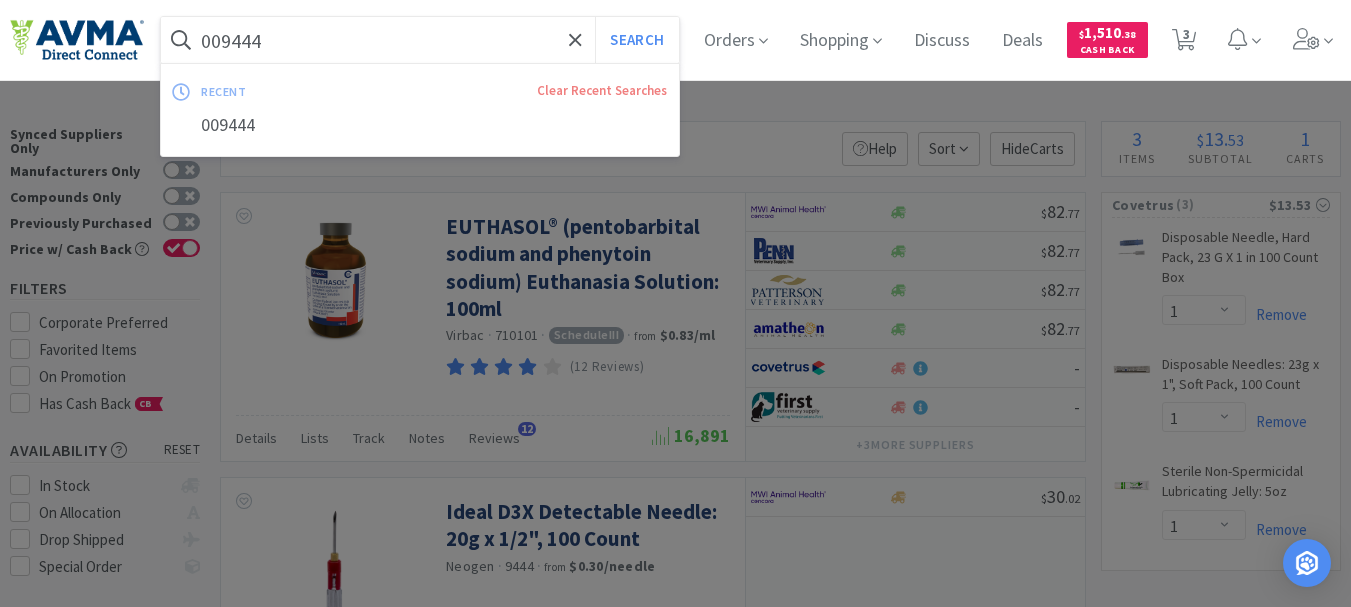 click on "009444" at bounding box center (420, 40) 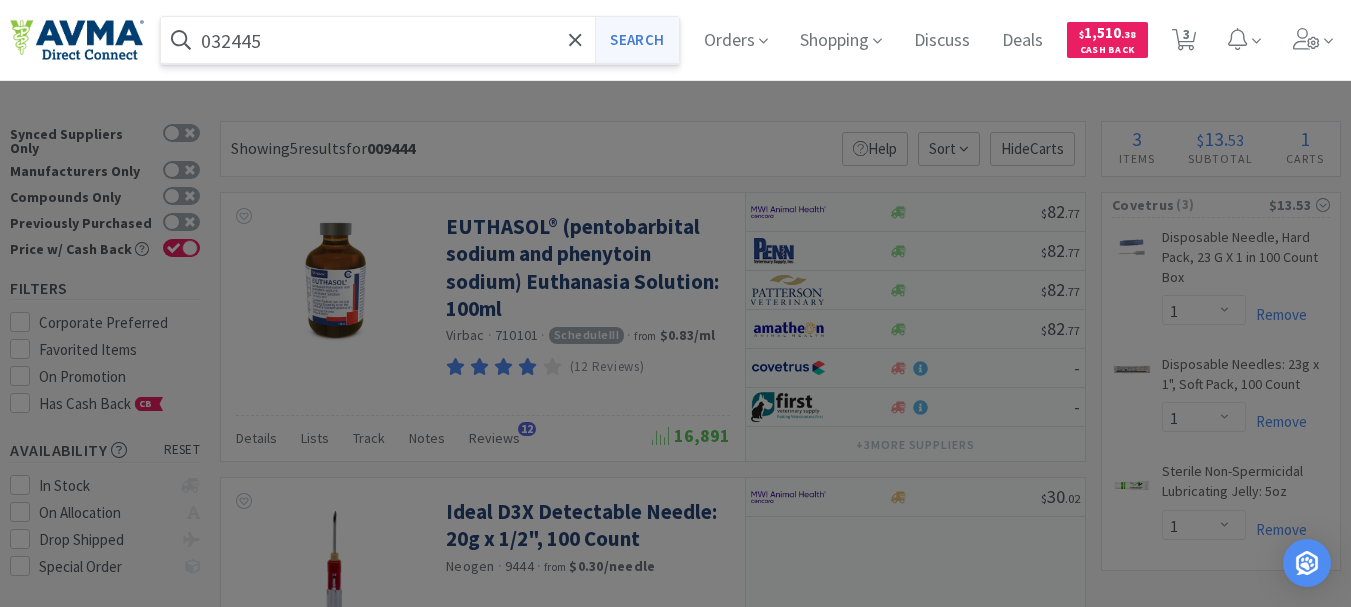 click on "Search" at bounding box center [636, 40] 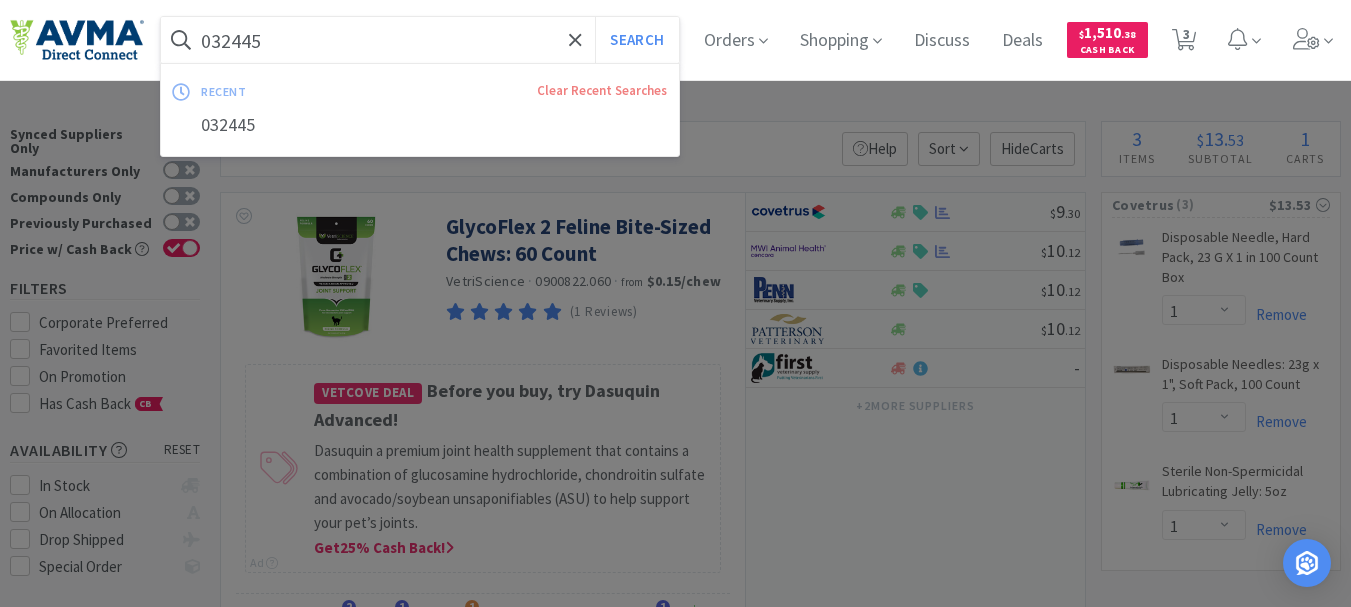 click on "032445" at bounding box center [420, 40] 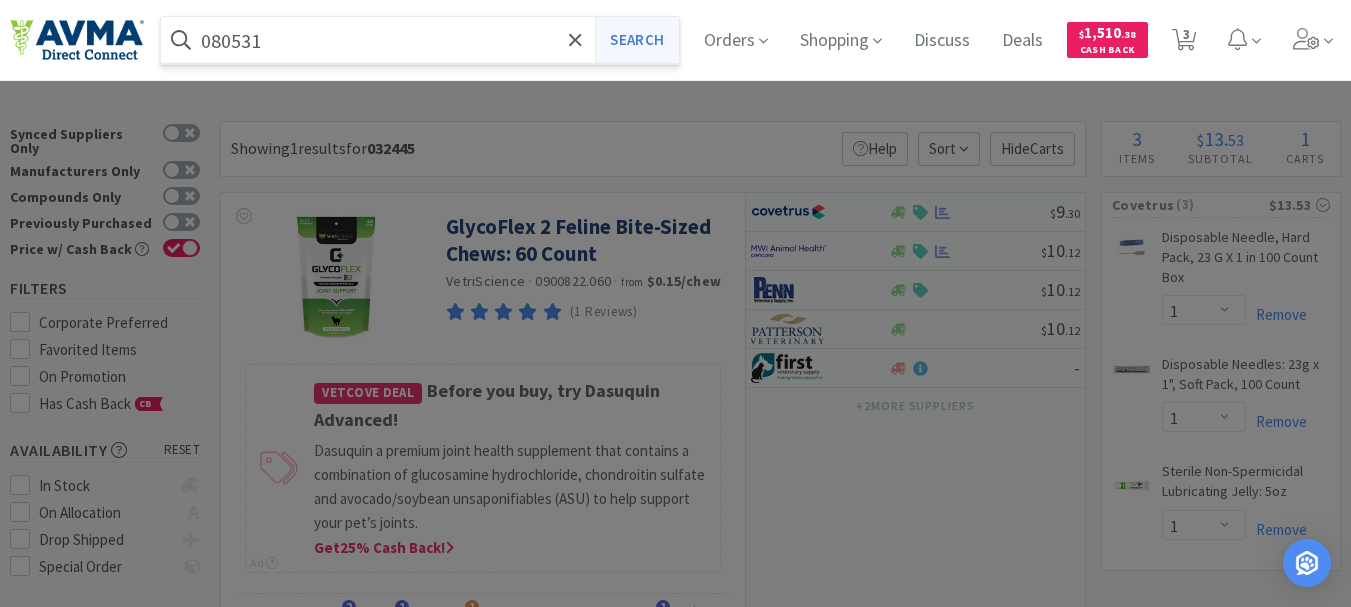 click on "Search" at bounding box center (636, 40) 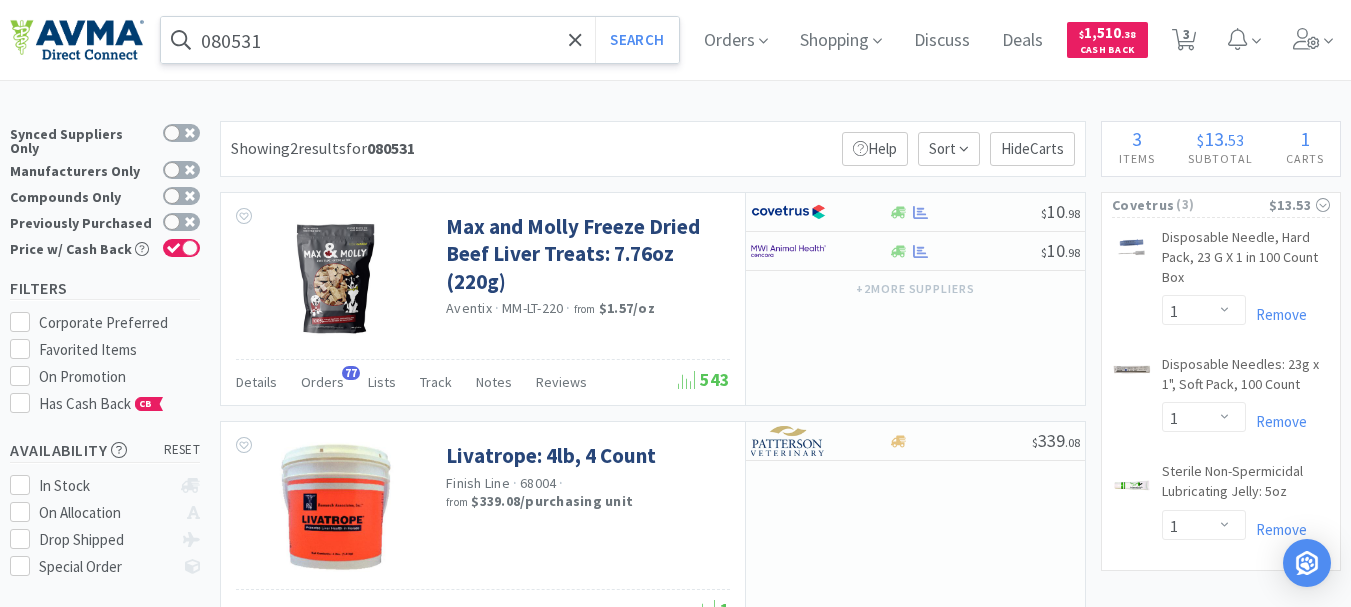click on "080531" at bounding box center [420, 40] 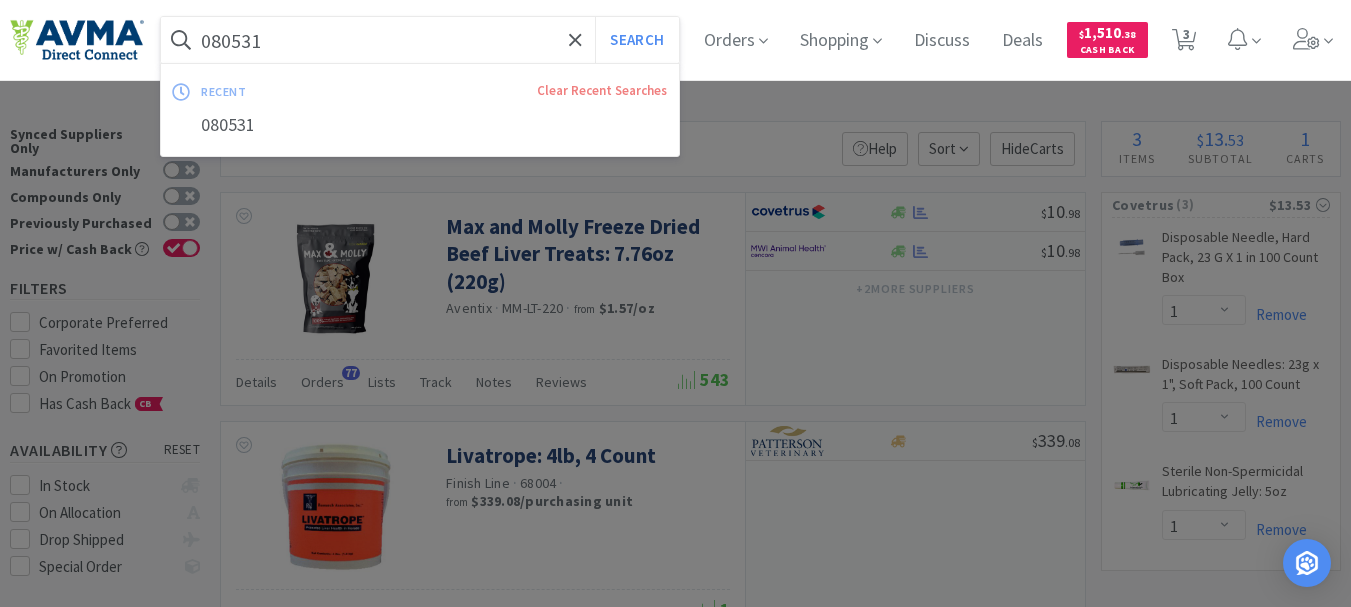 paste on "58266" 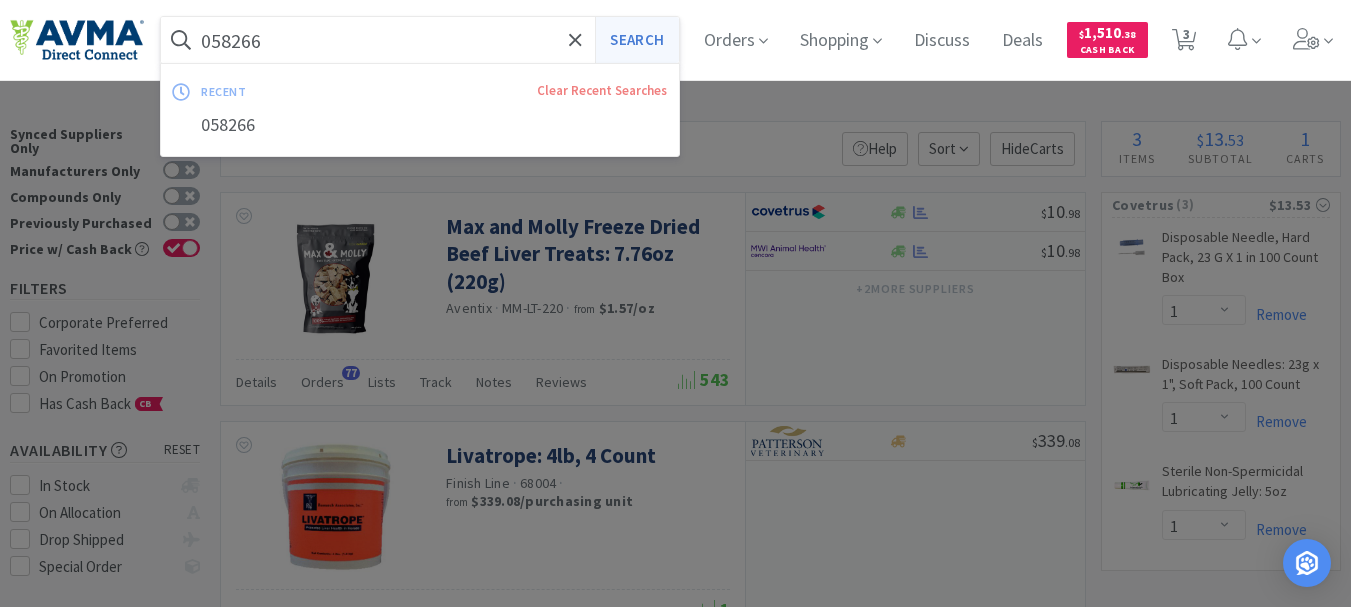 click on "Search" at bounding box center (636, 40) 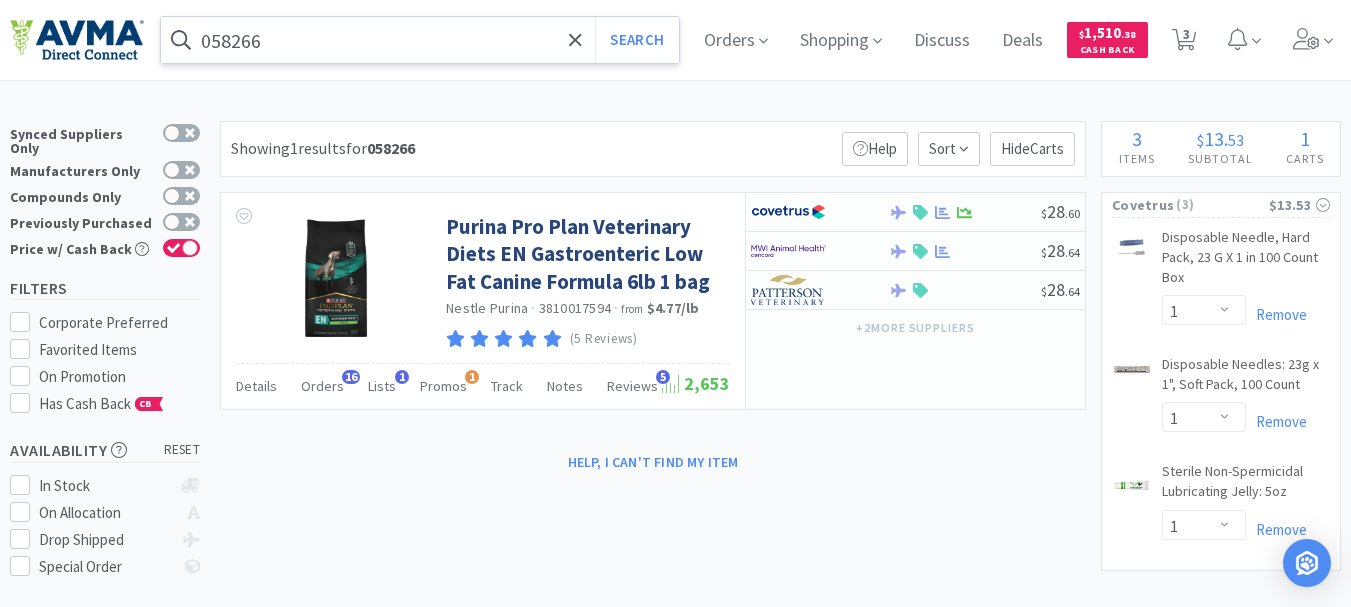 click on "058266" at bounding box center [420, 40] 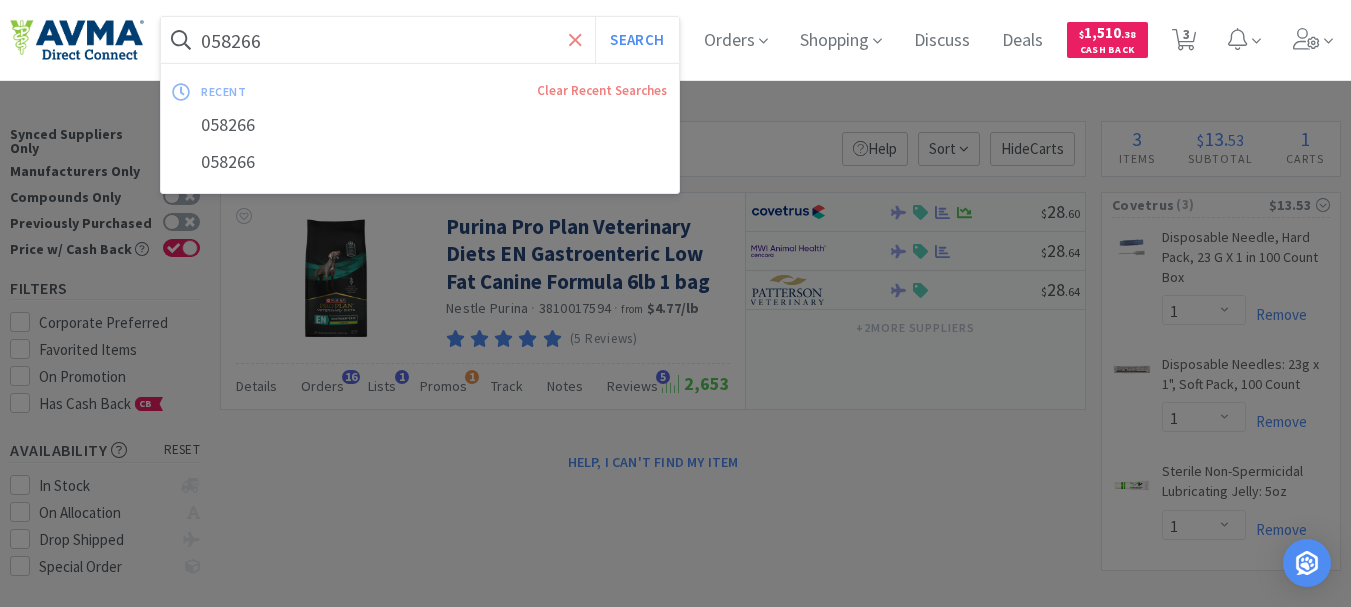 paste on "72287" 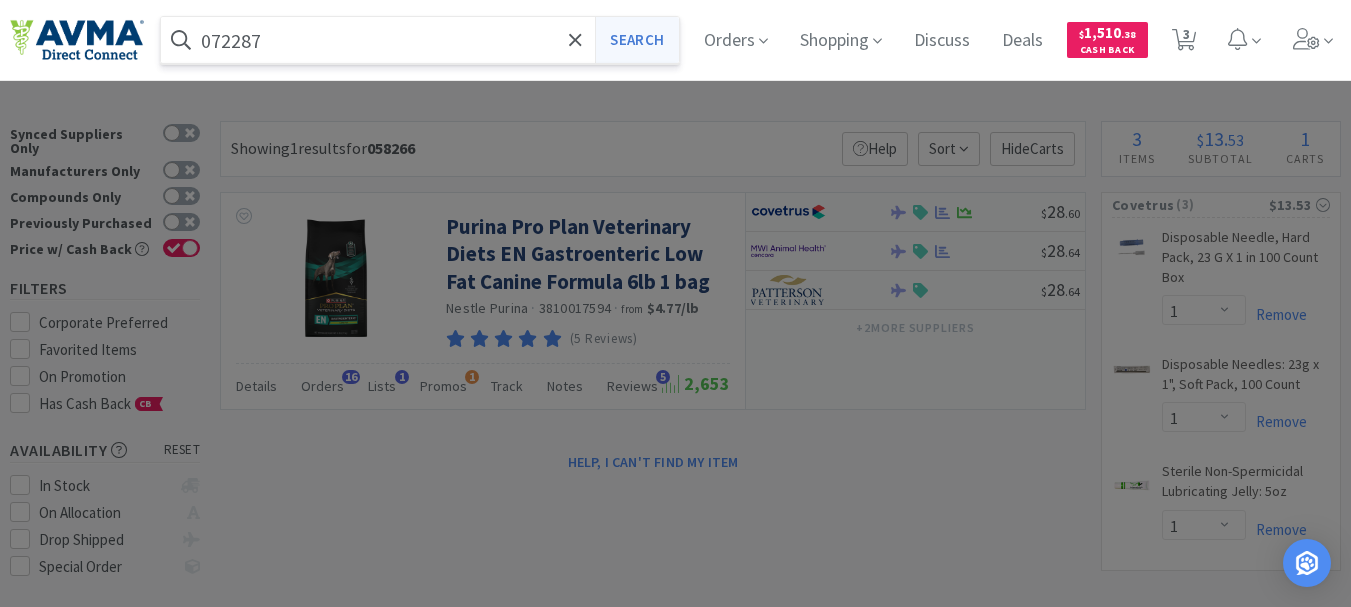 type on "072287" 